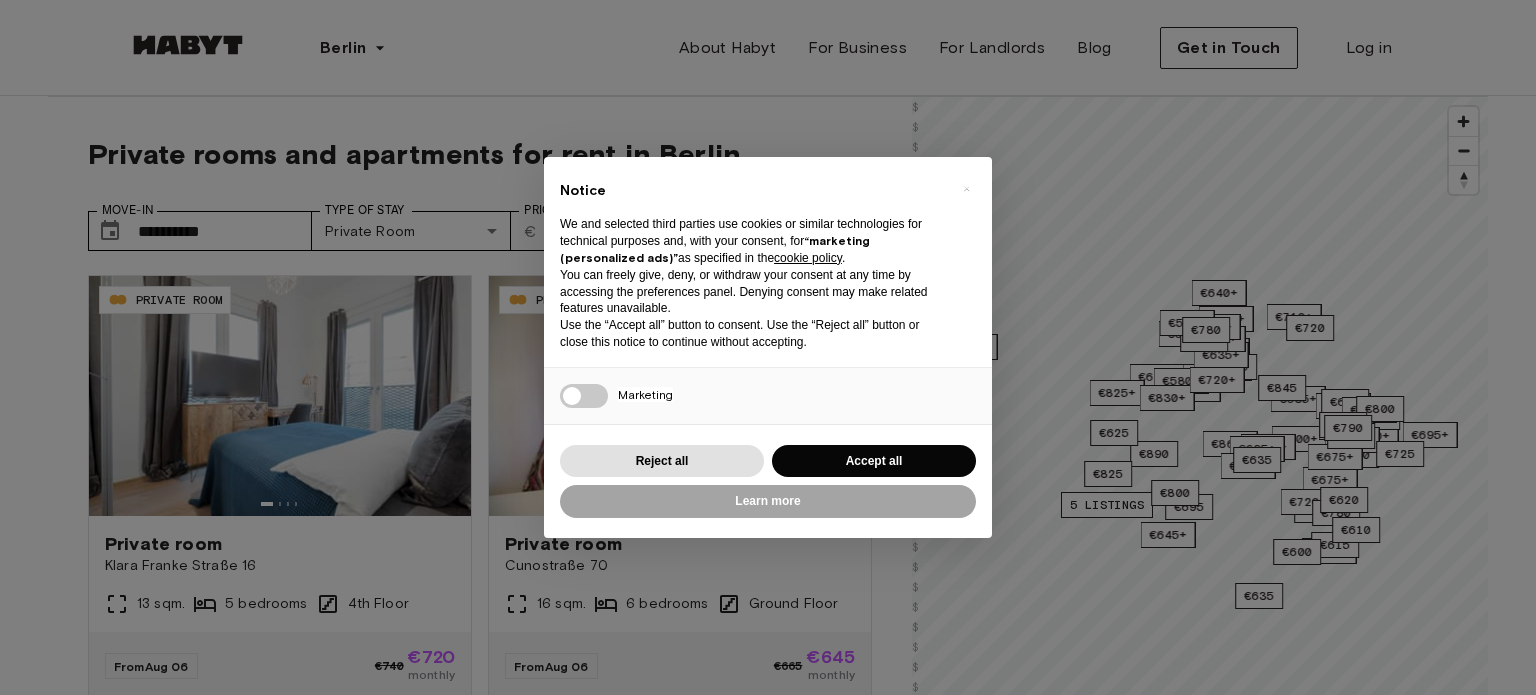 scroll, scrollTop: 0, scrollLeft: 0, axis: both 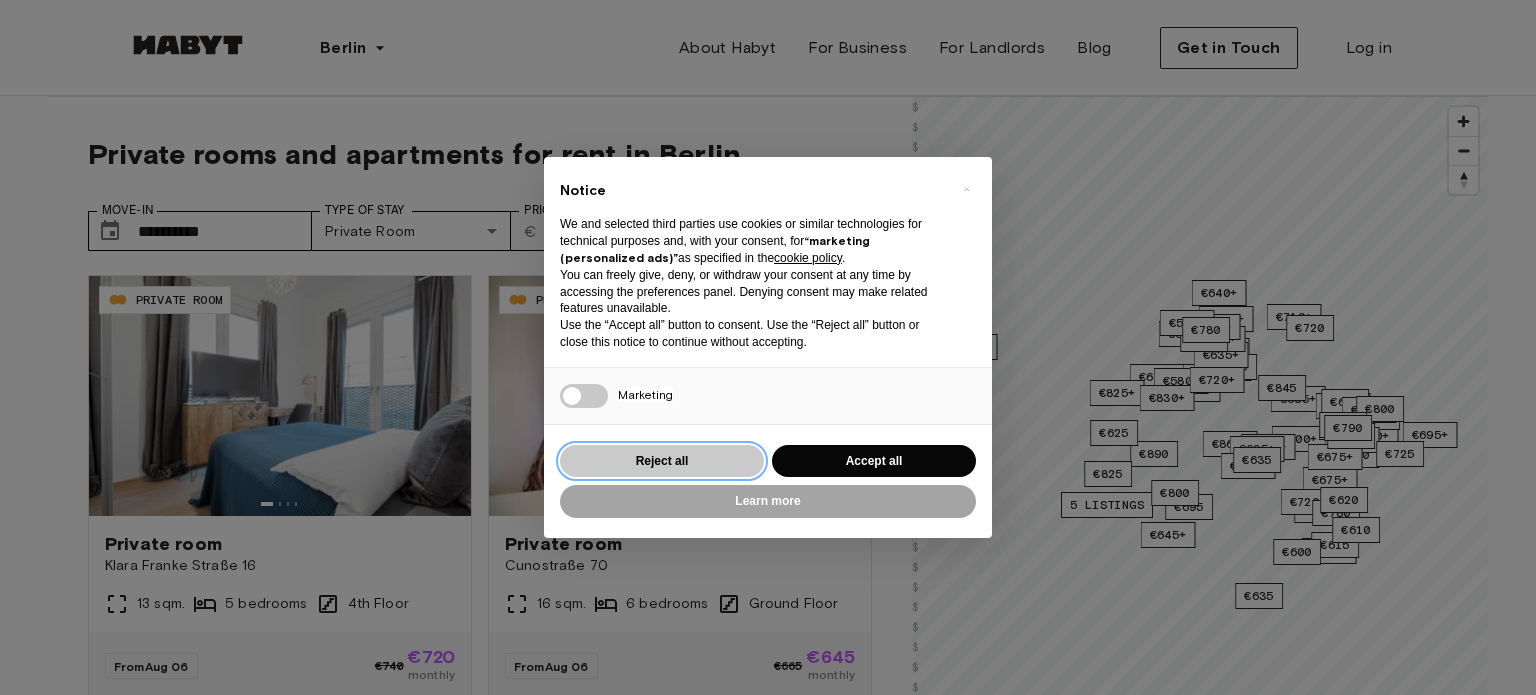click on "Reject all" at bounding box center (662, 461) 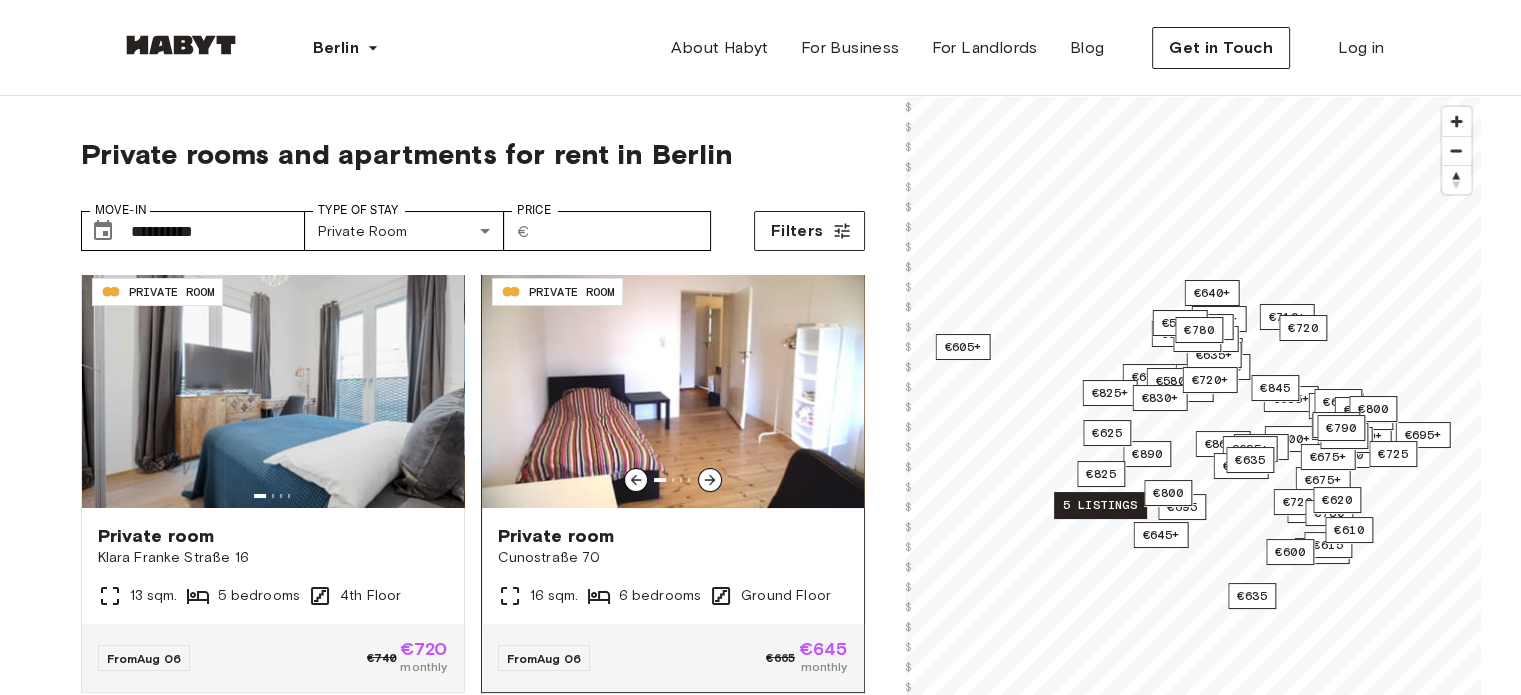 scroll, scrollTop: 0, scrollLeft: 0, axis: both 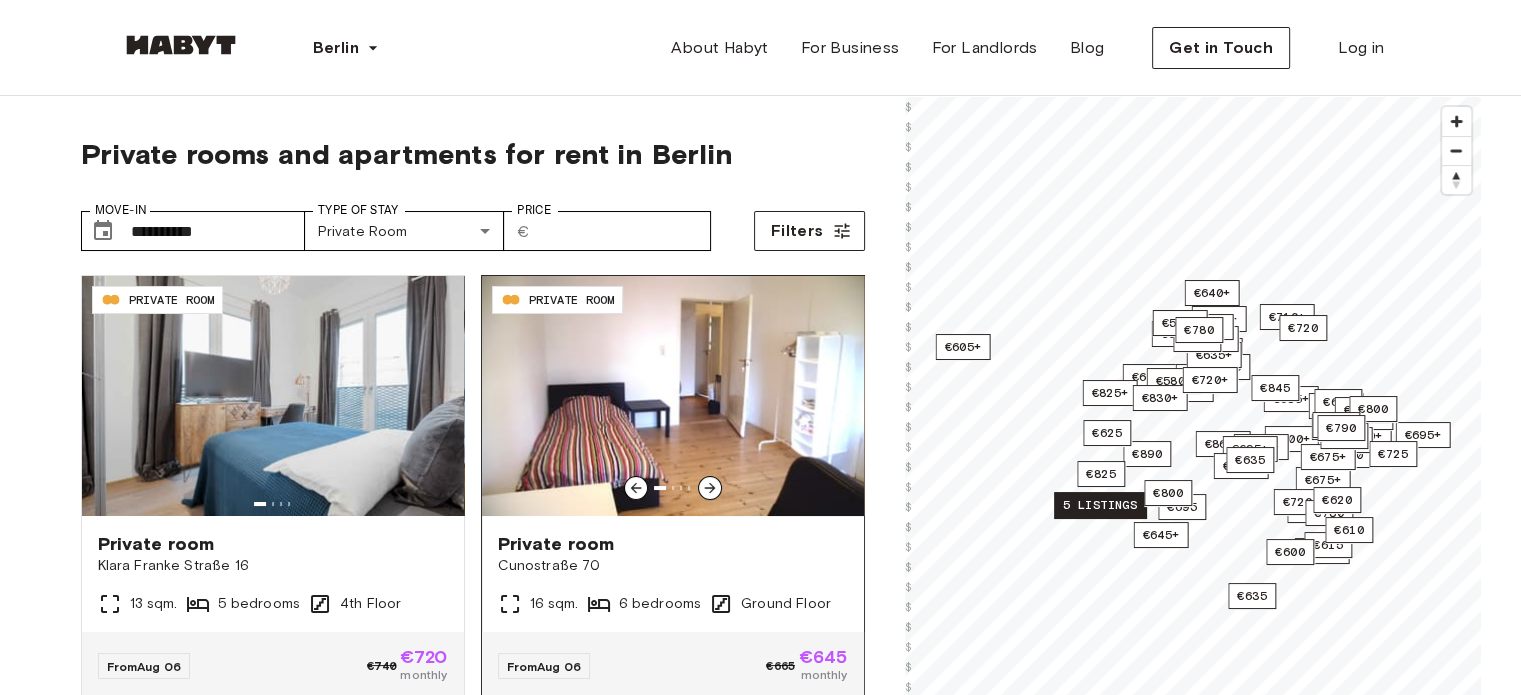 click 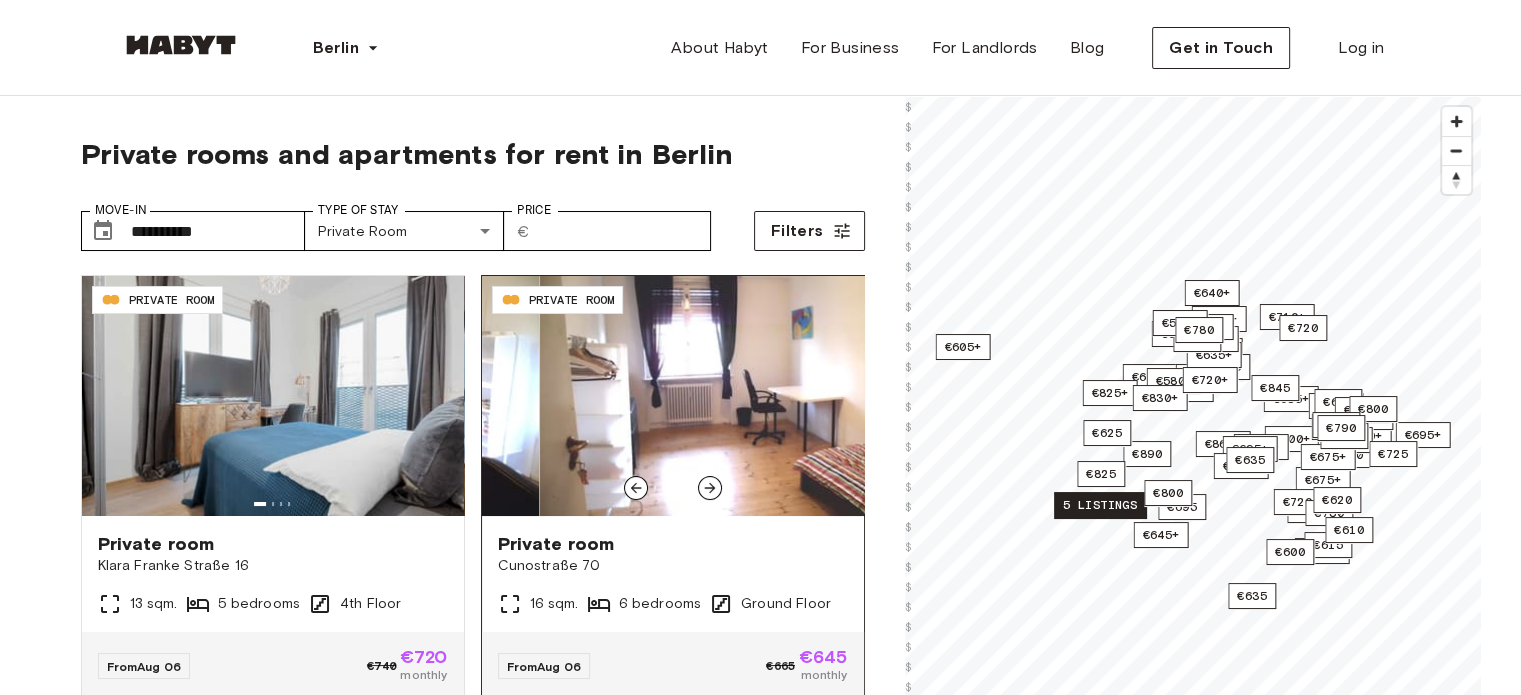 click 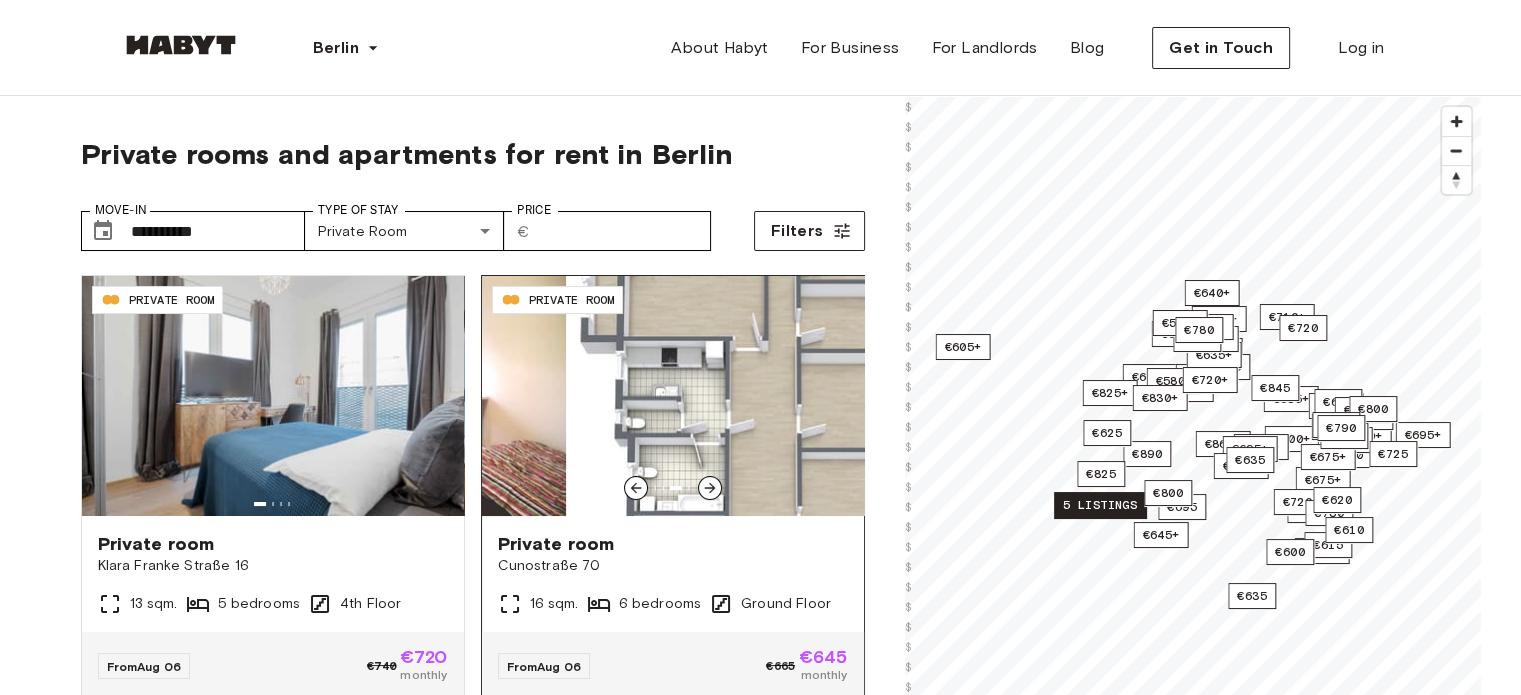 click 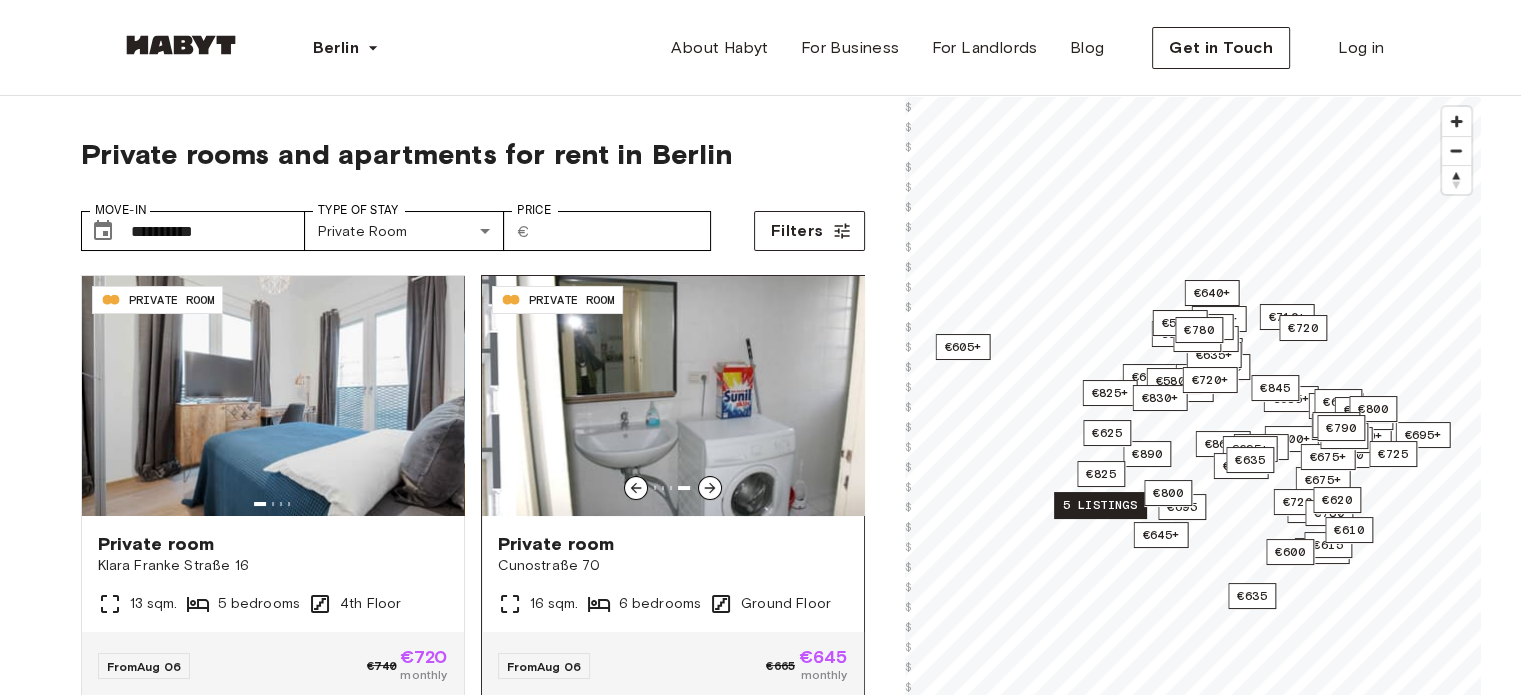 click 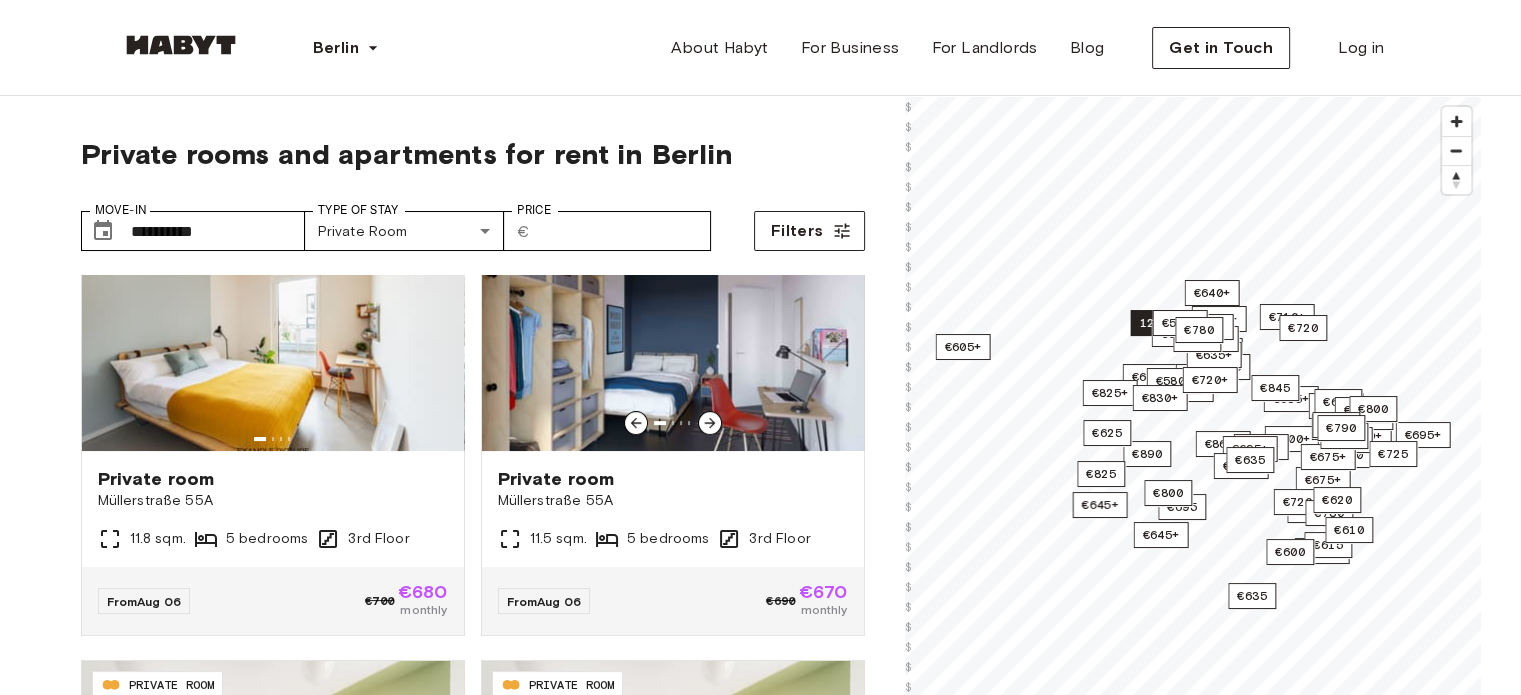 scroll, scrollTop: 516, scrollLeft: 0, axis: vertical 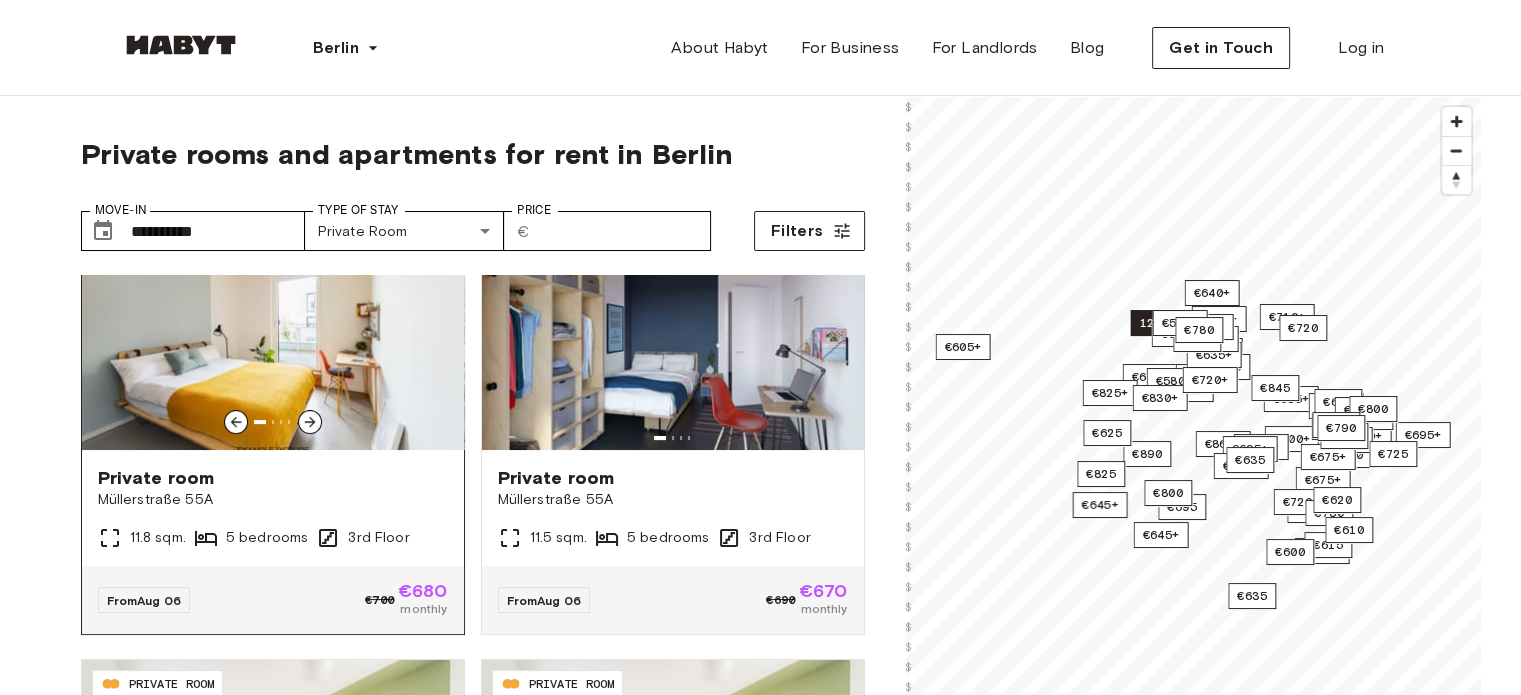 click 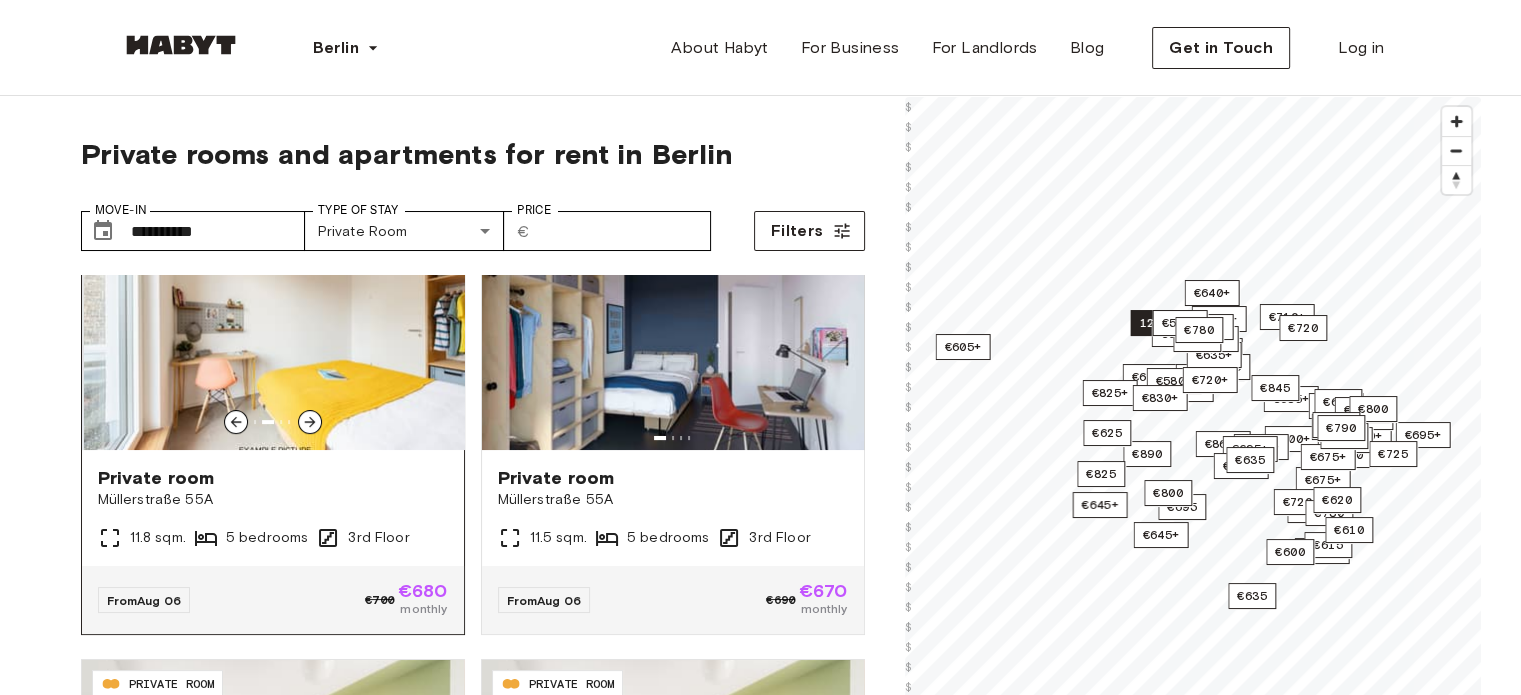 click 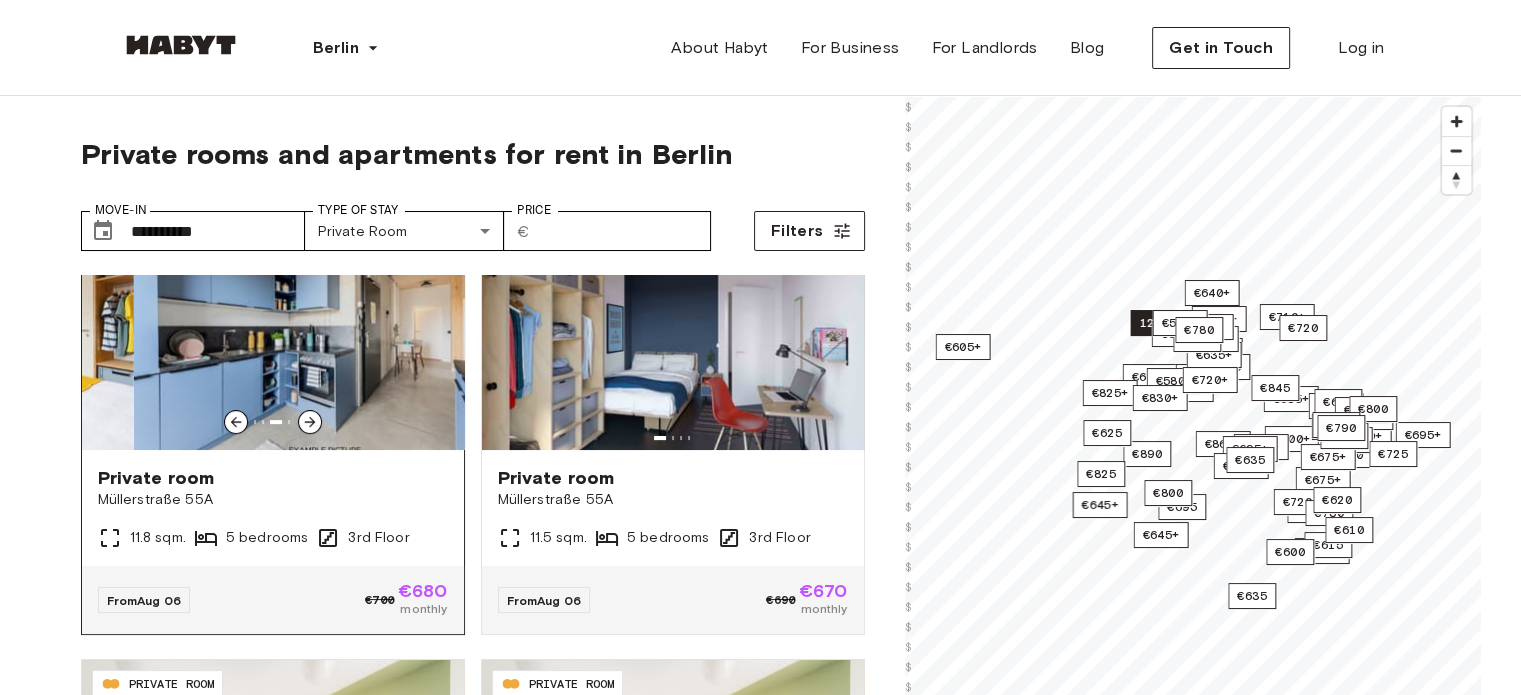 click 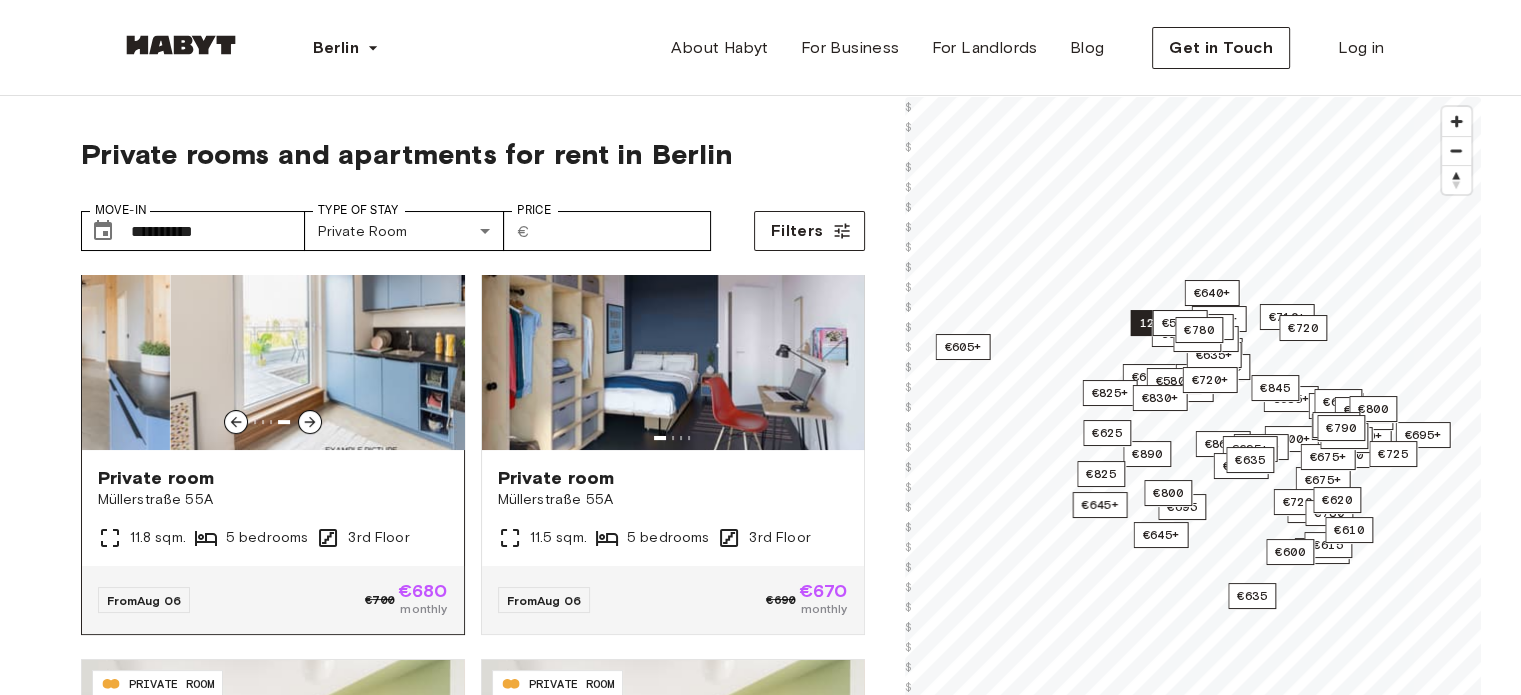 click 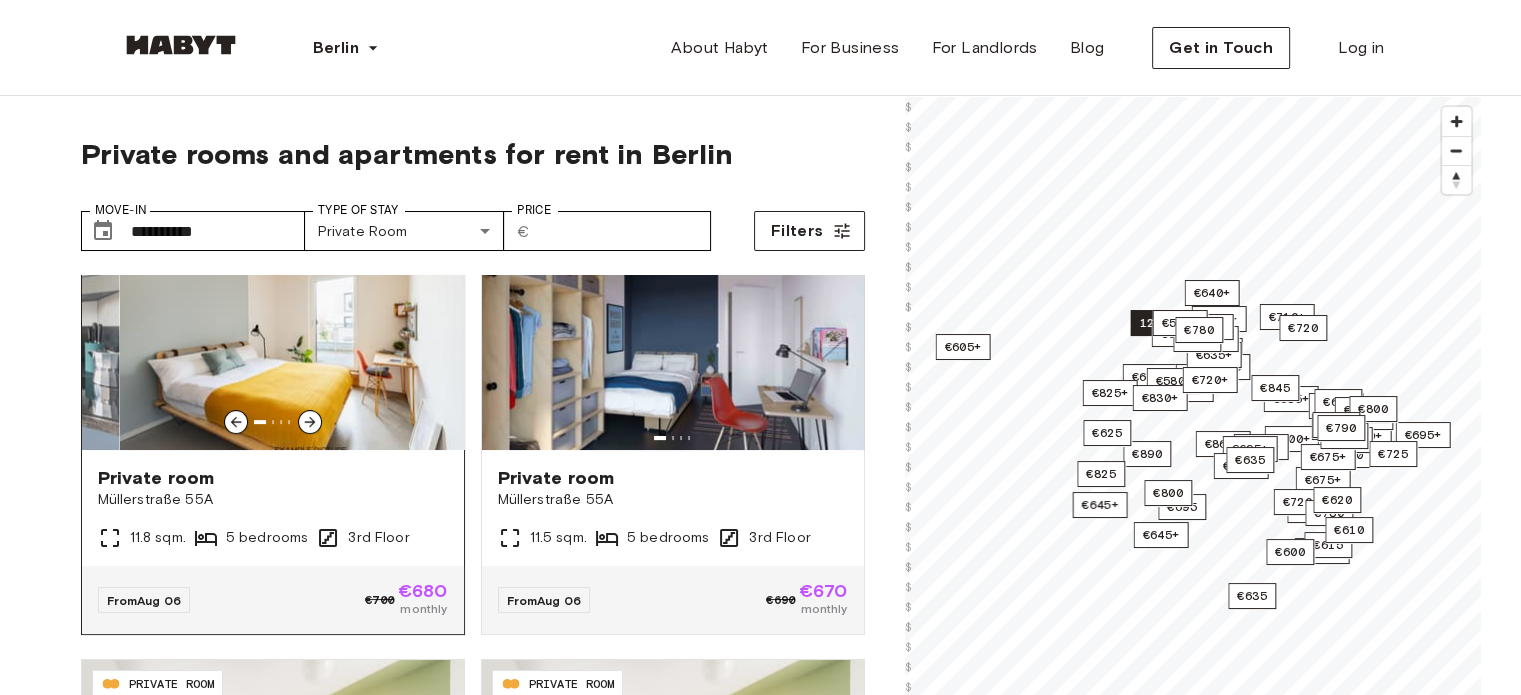 click 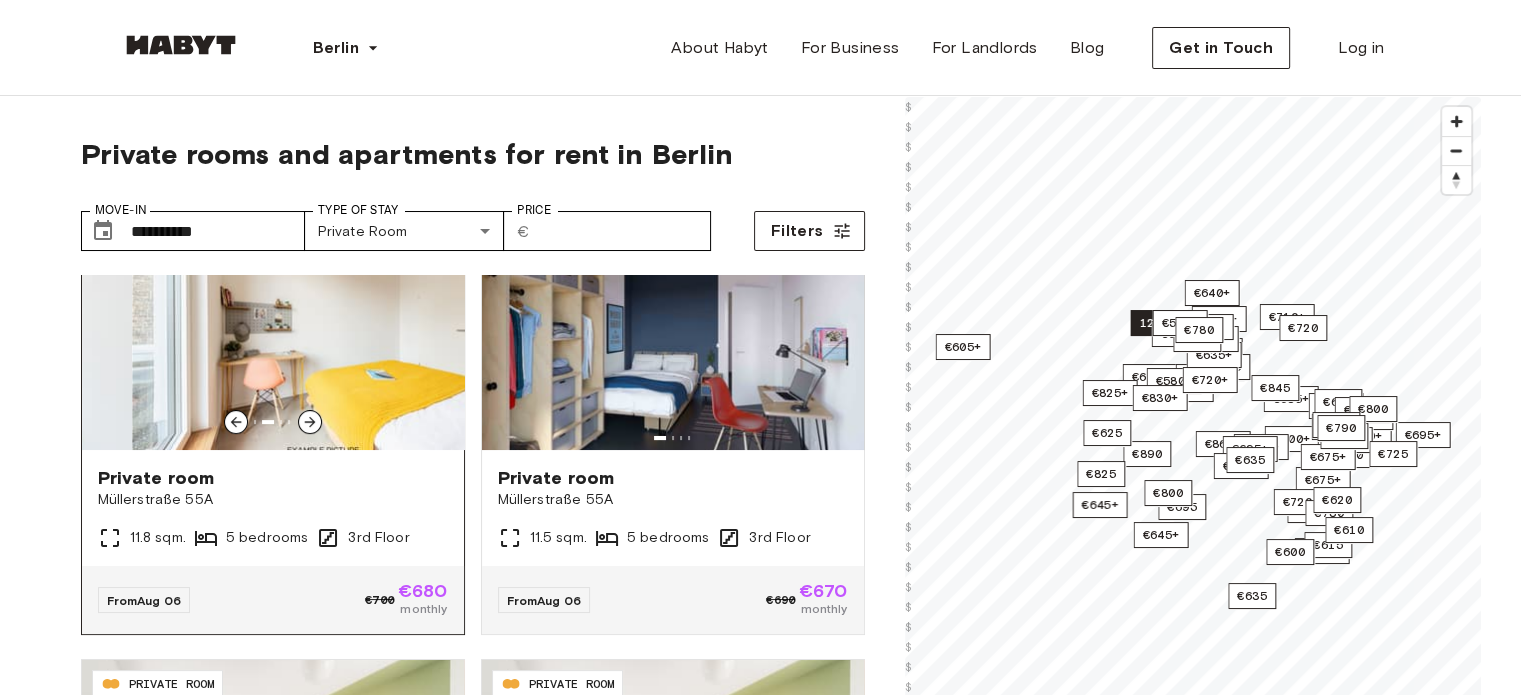 click 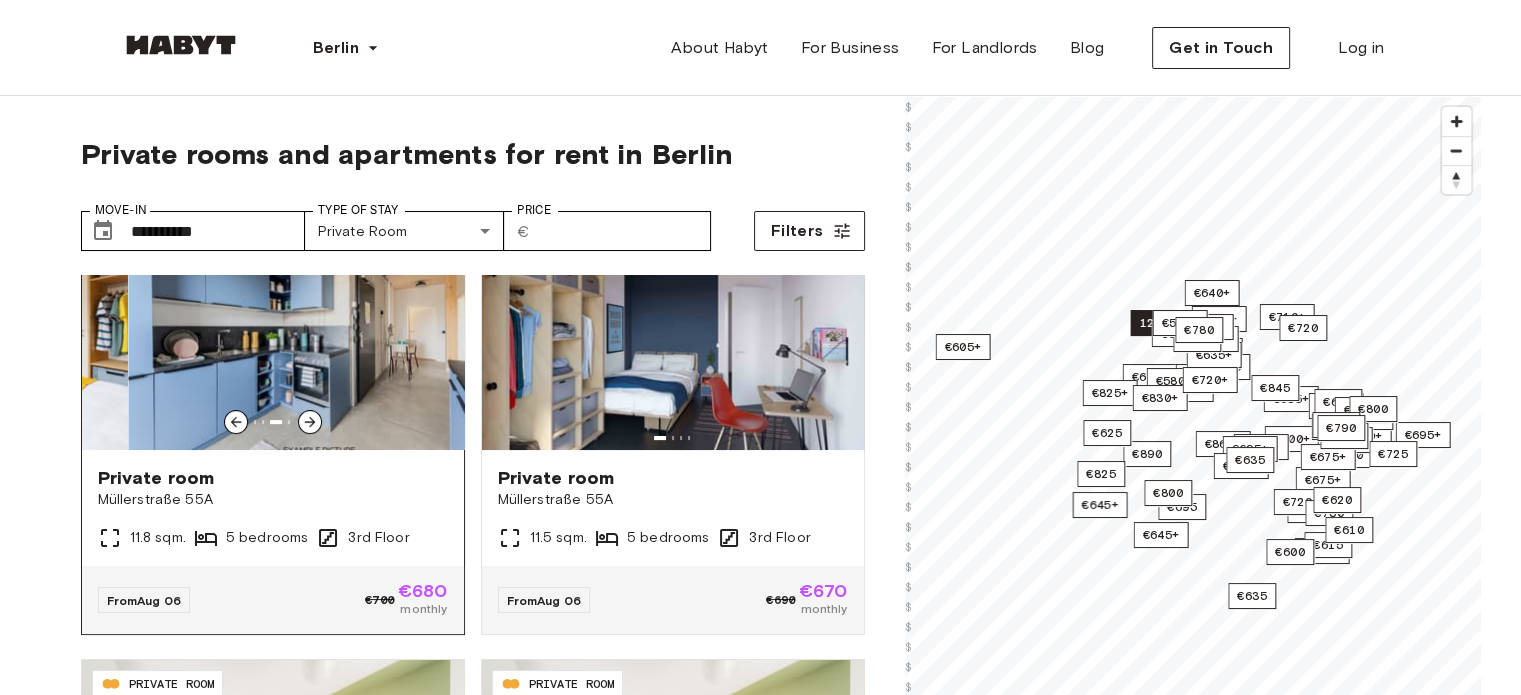 click 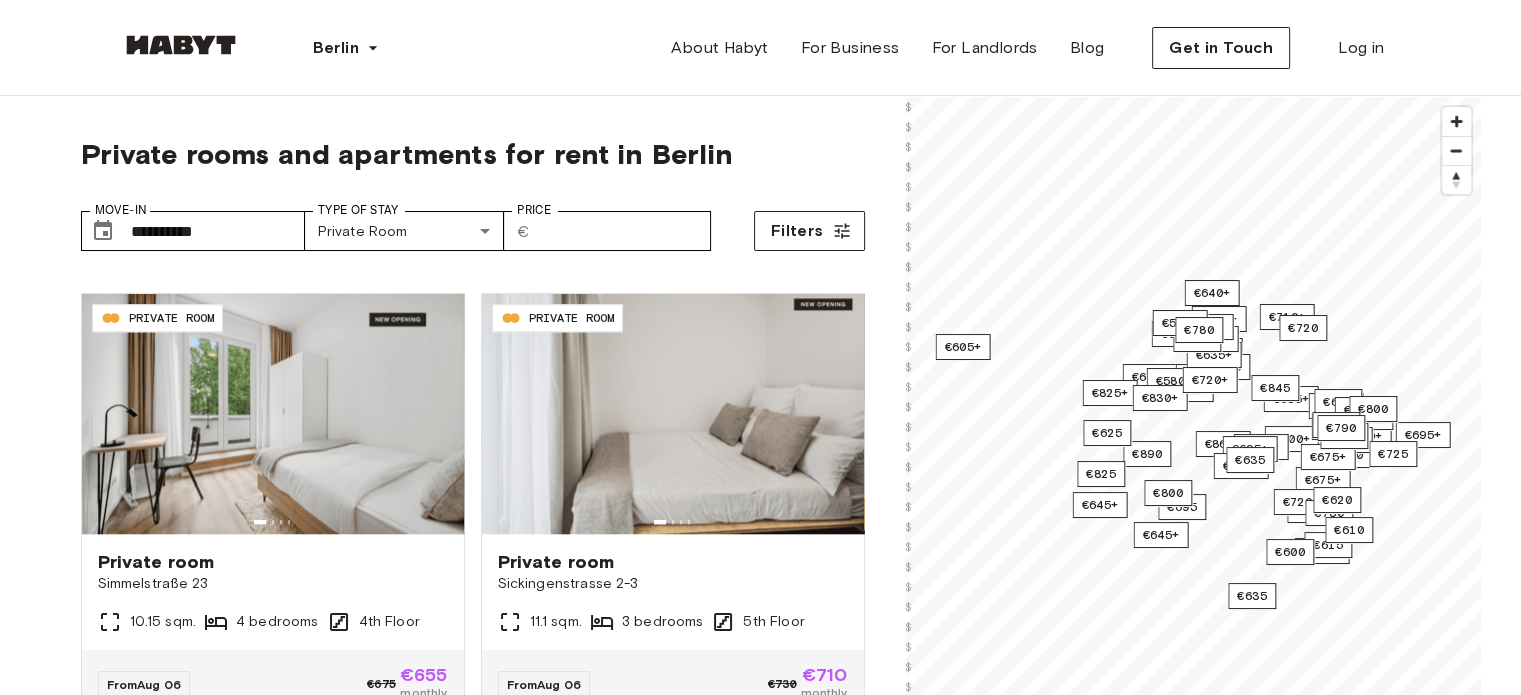 scroll, scrollTop: 2234, scrollLeft: 0, axis: vertical 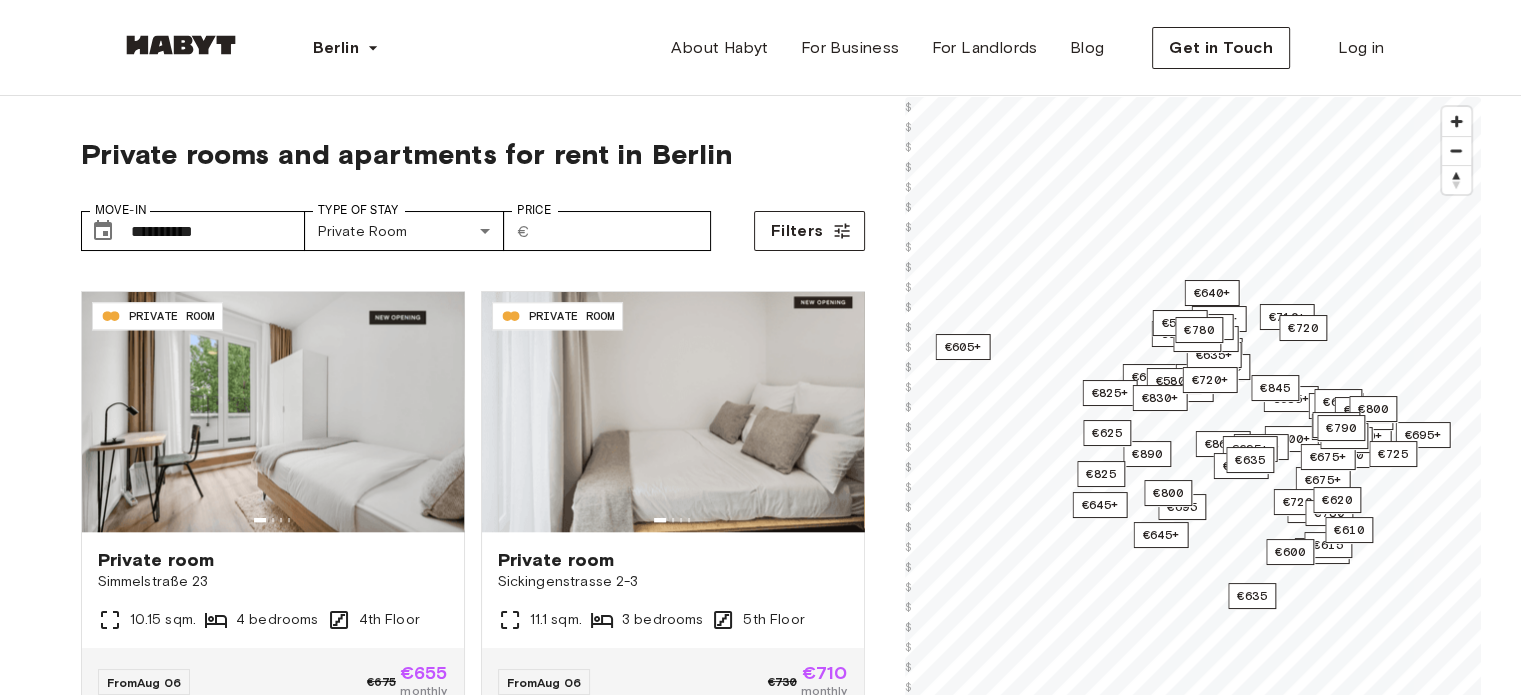 click on "DE-01-477-015-02 PRIVATE ROOM Private room [LAST NAME]strasse [NUMBER]-[NUMBER] [NUMBER]. [NUMBER] bedrooms [NUMBER]th Floor From  [DATE] €730 €710 monthly" at bounding box center (665, 492) 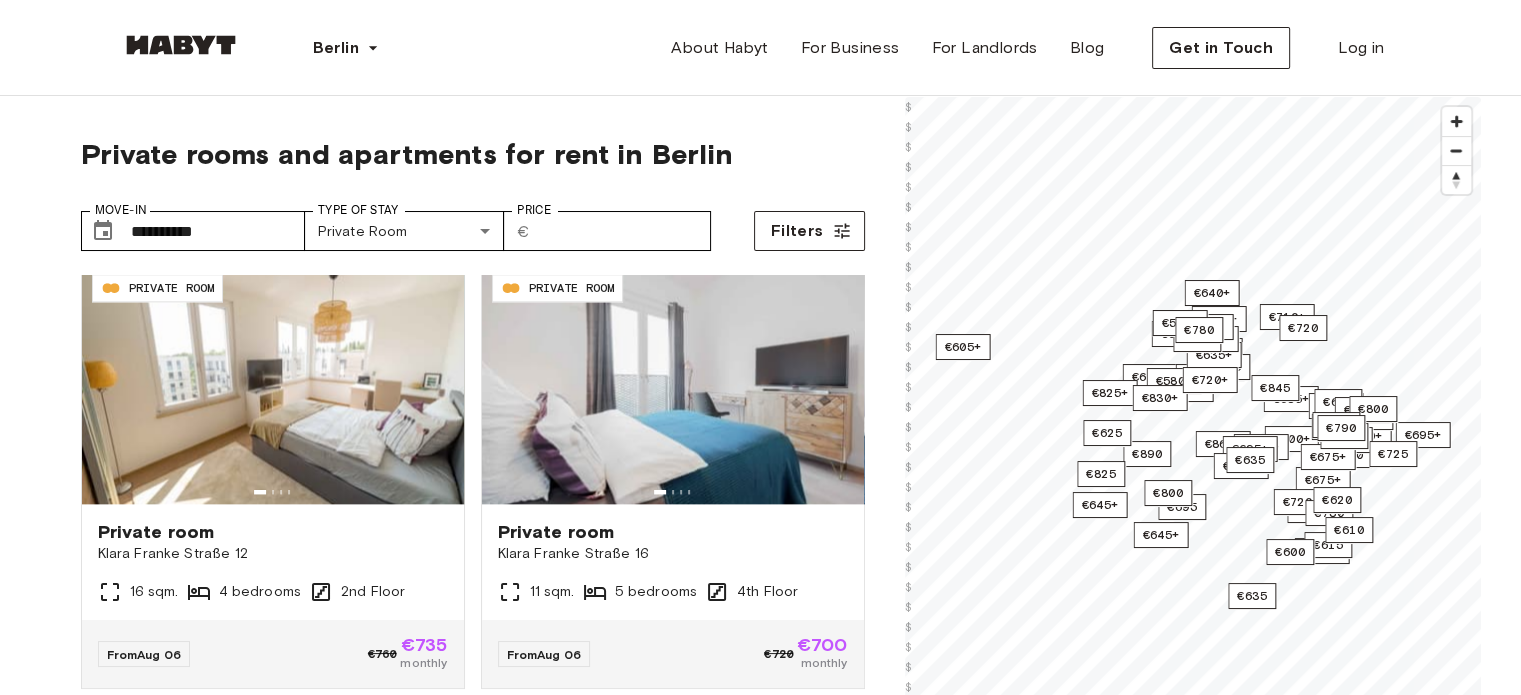scroll, scrollTop: 2711, scrollLeft: 0, axis: vertical 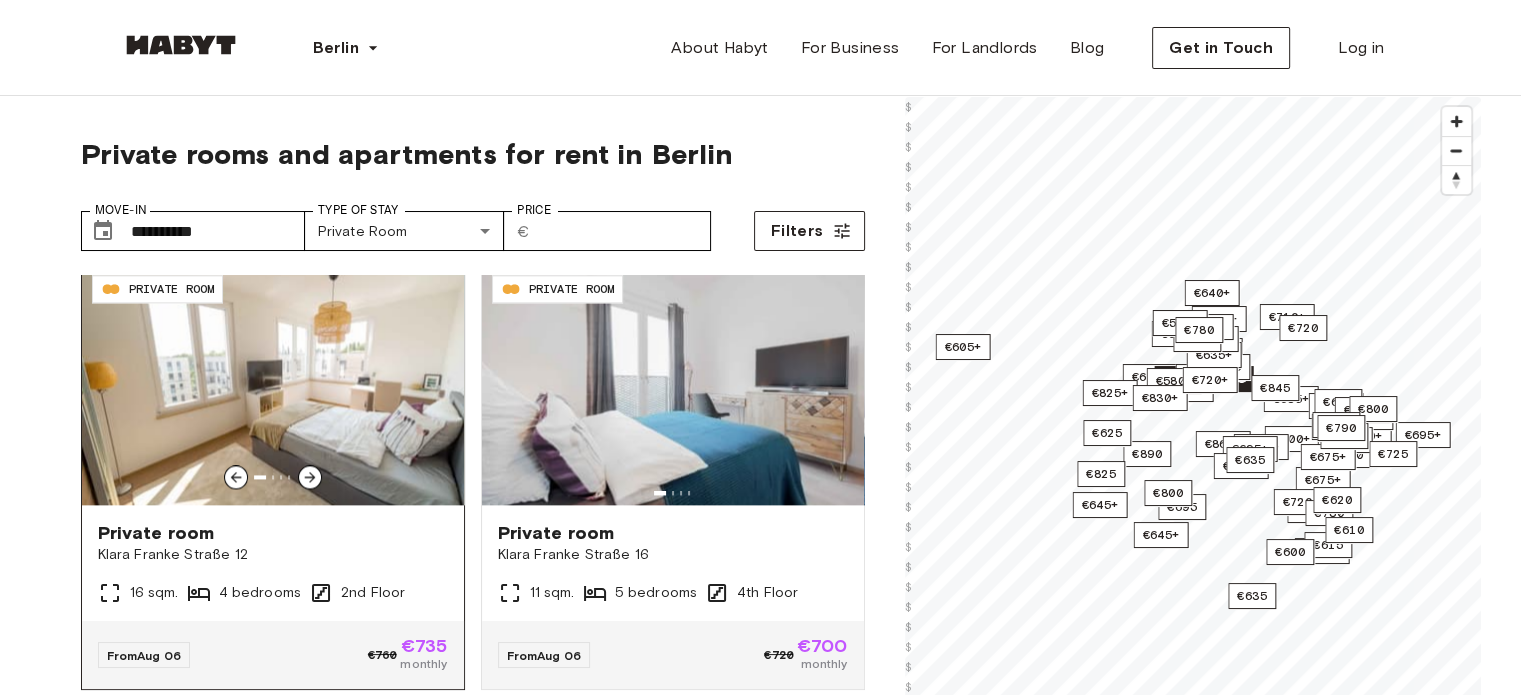 click 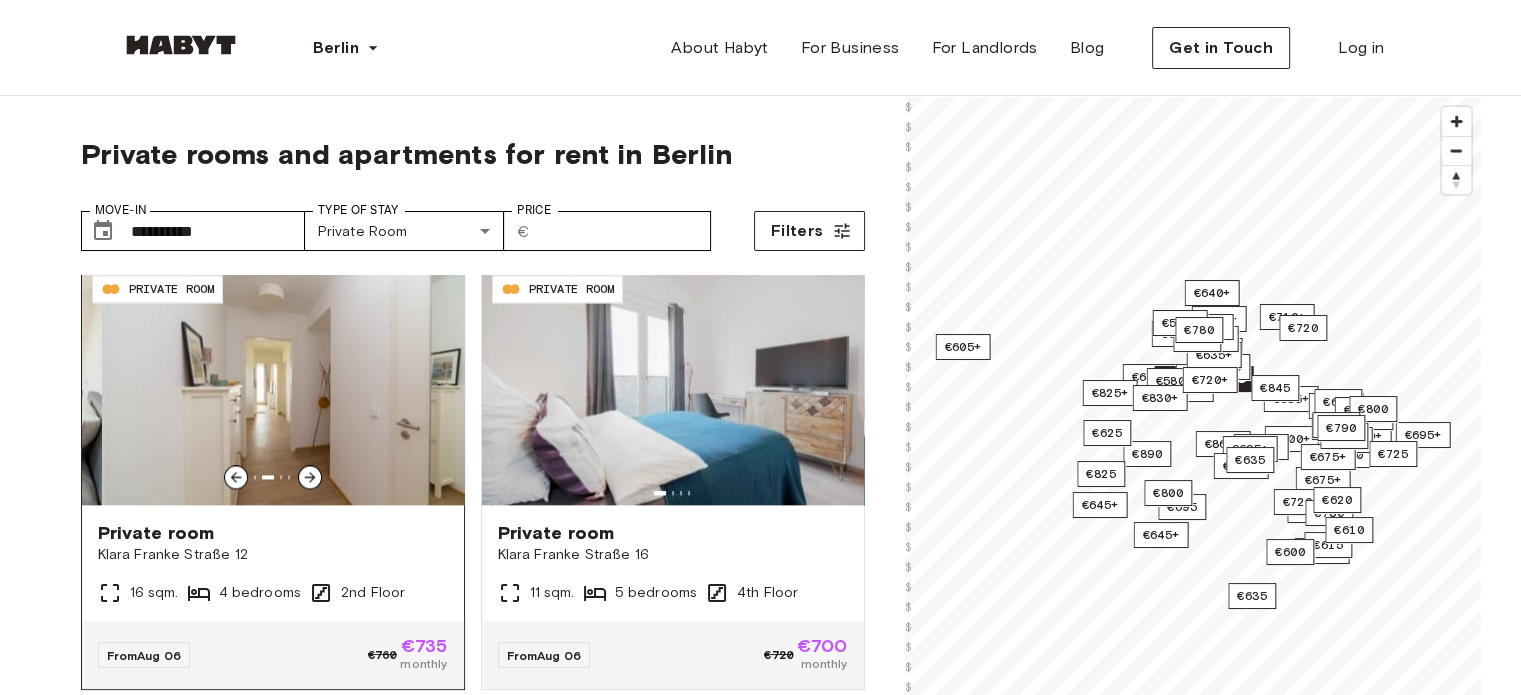 click 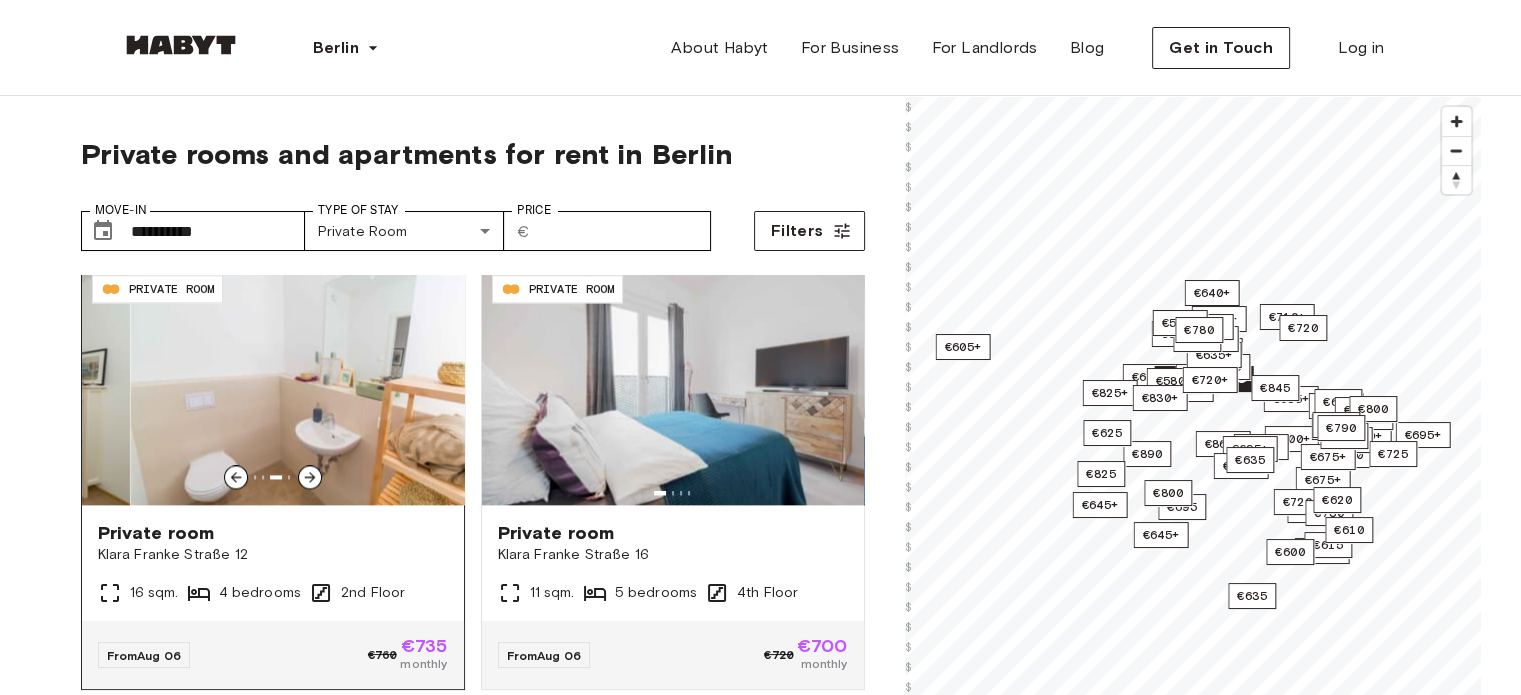 click 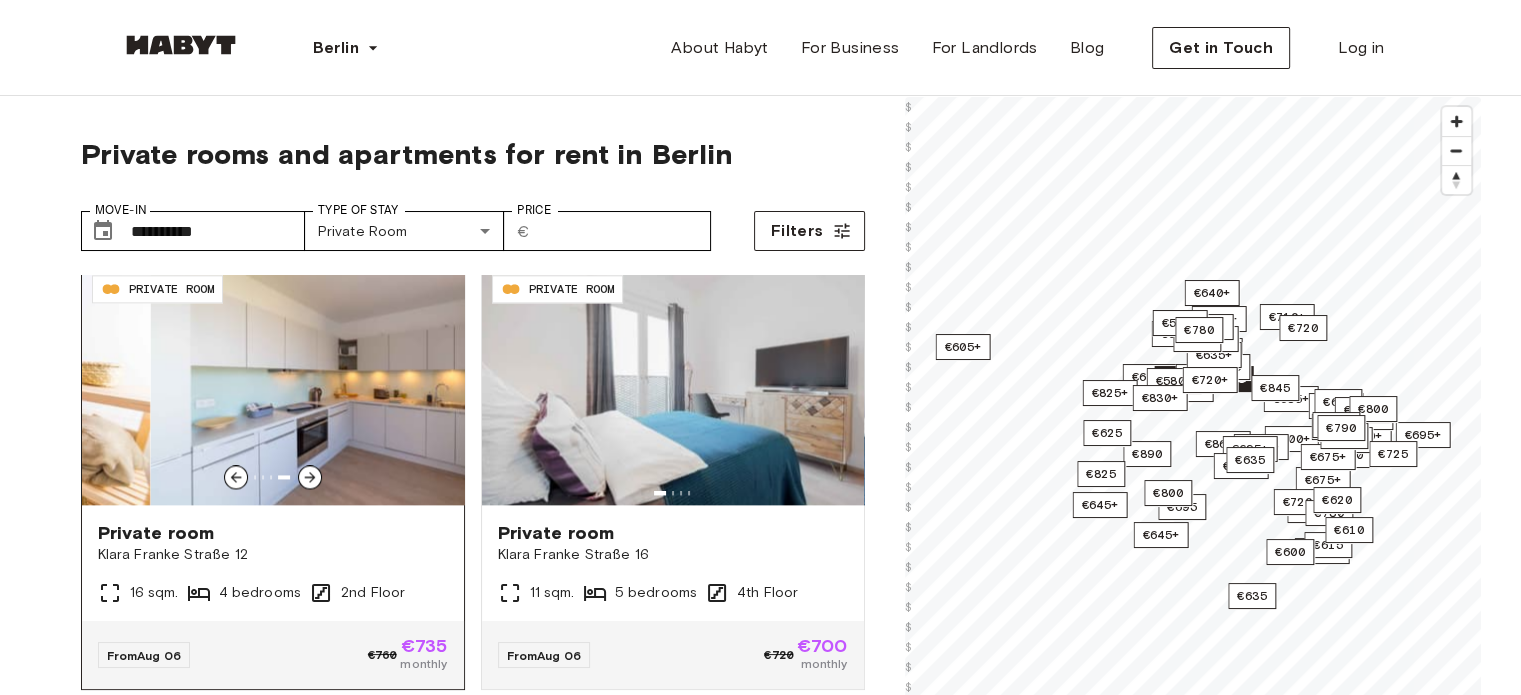 click 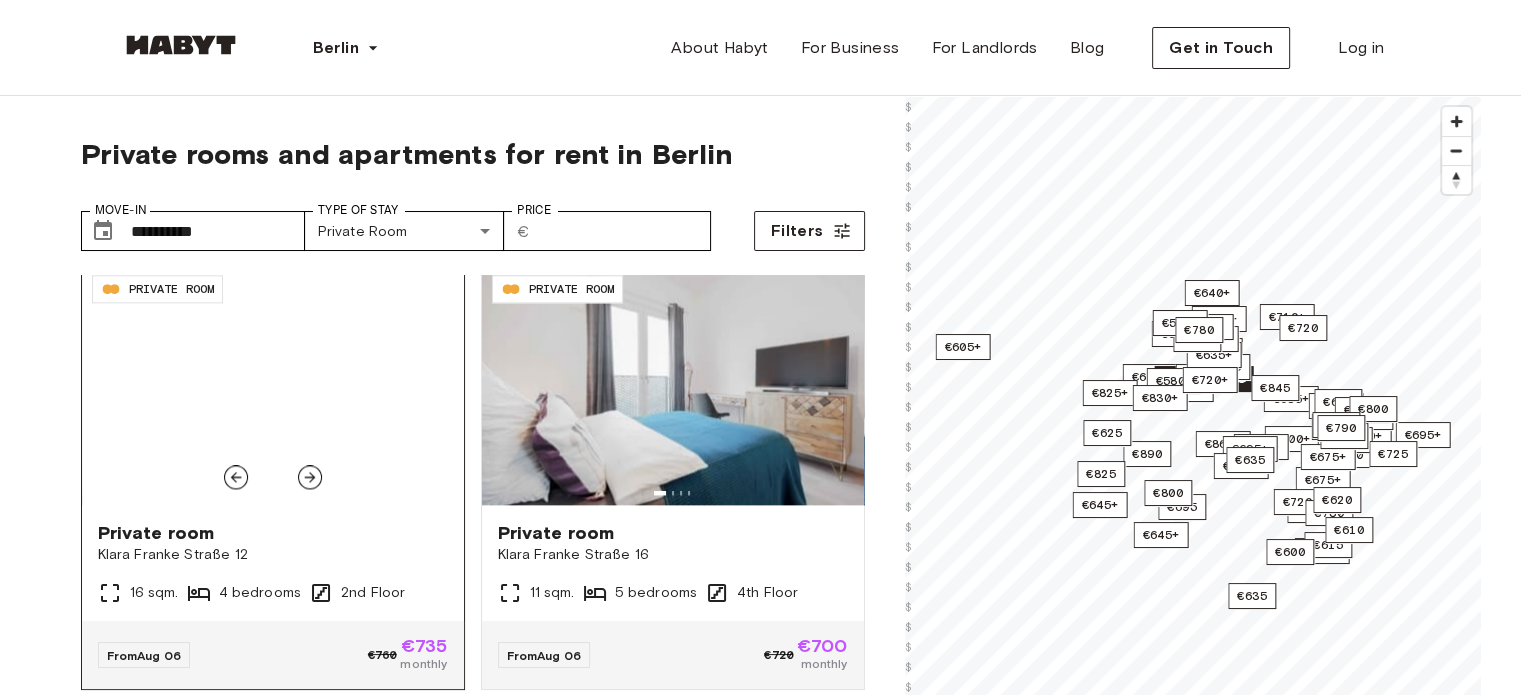 click at bounding box center [273, 385] 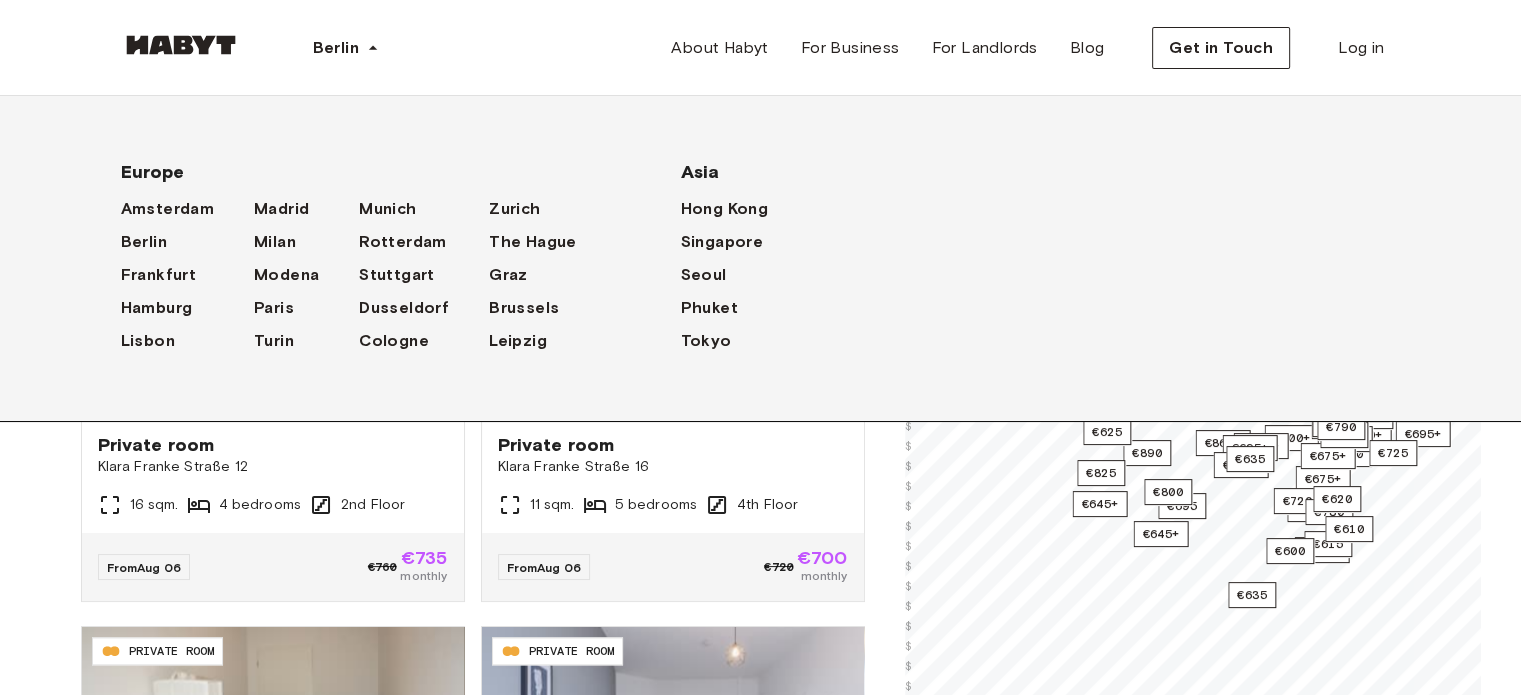 scroll, scrollTop: 92, scrollLeft: 0, axis: vertical 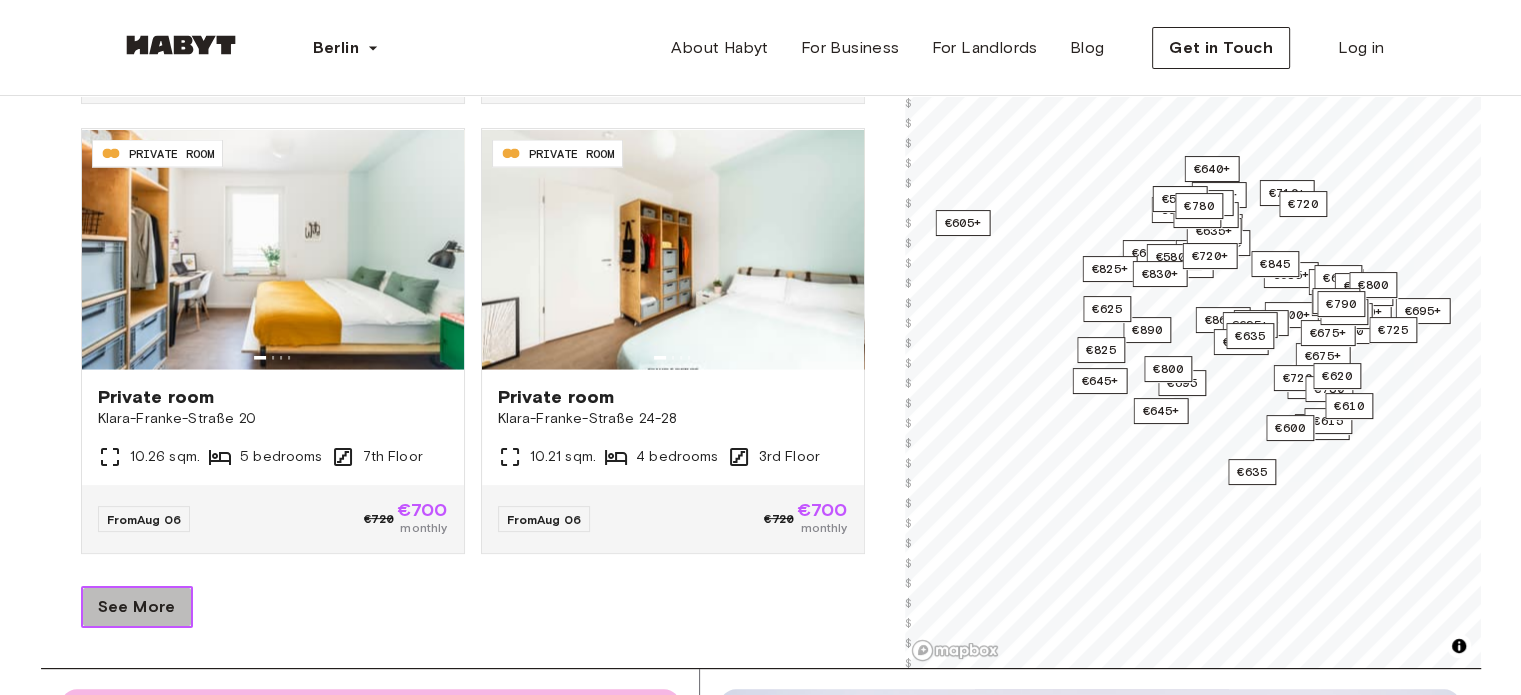 click on "See More" at bounding box center [137, 607] 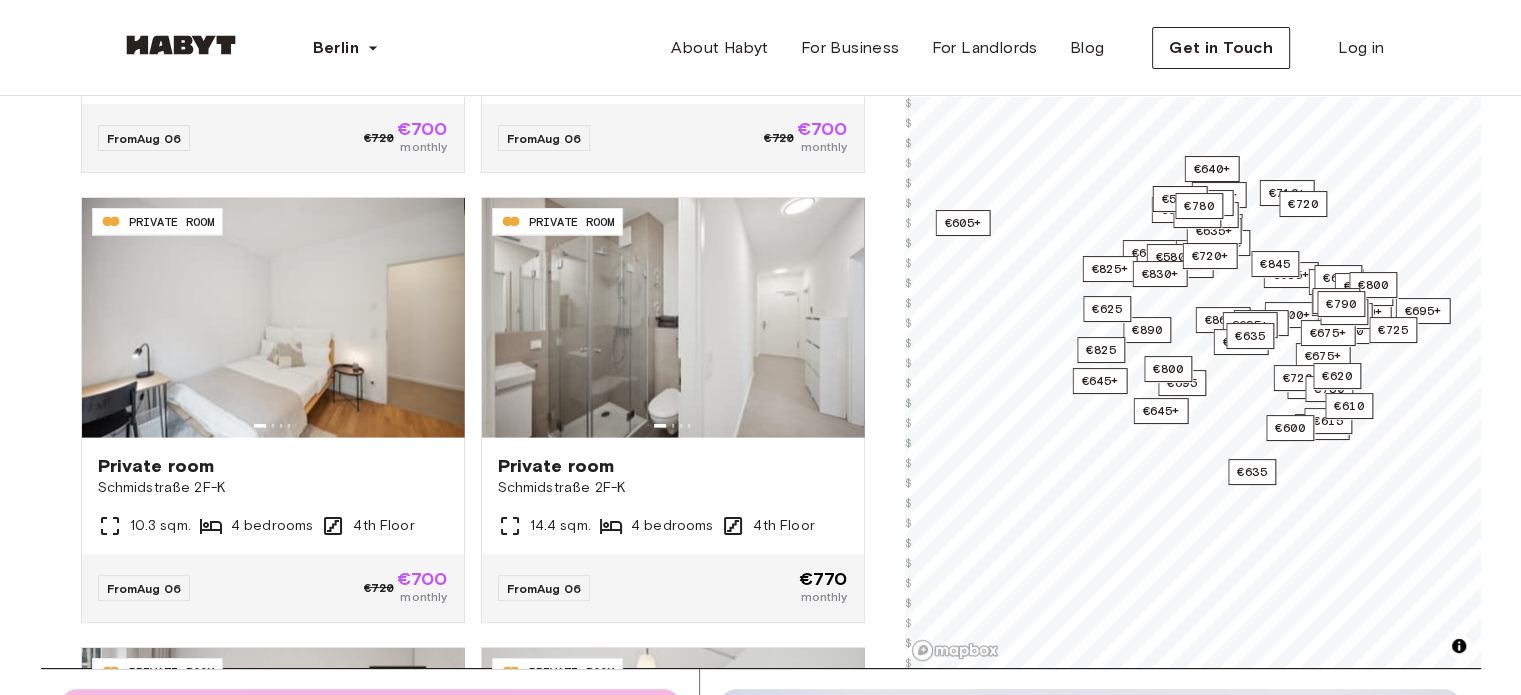 scroll, scrollTop: 4273, scrollLeft: 0, axis: vertical 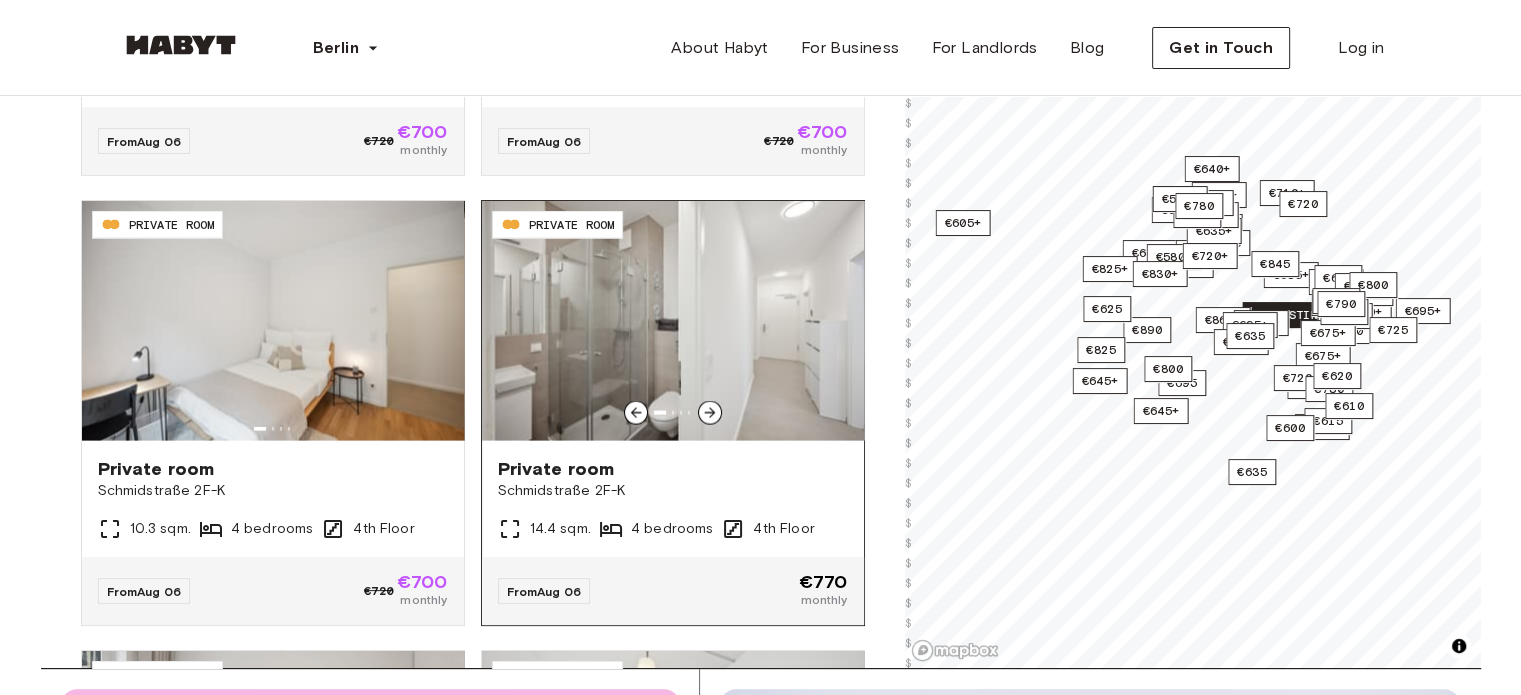 click at bounding box center (673, 321) 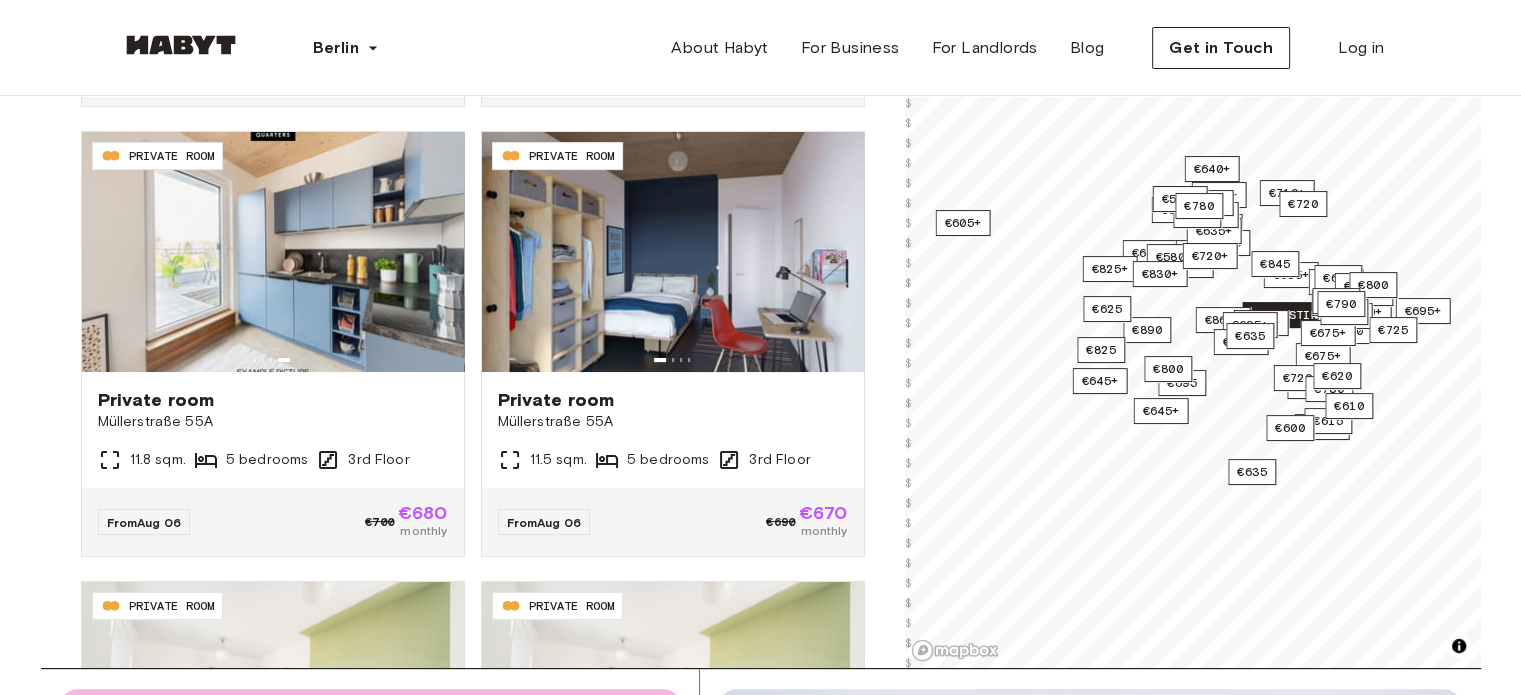 scroll, scrollTop: 0, scrollLeft: 0, axis: both 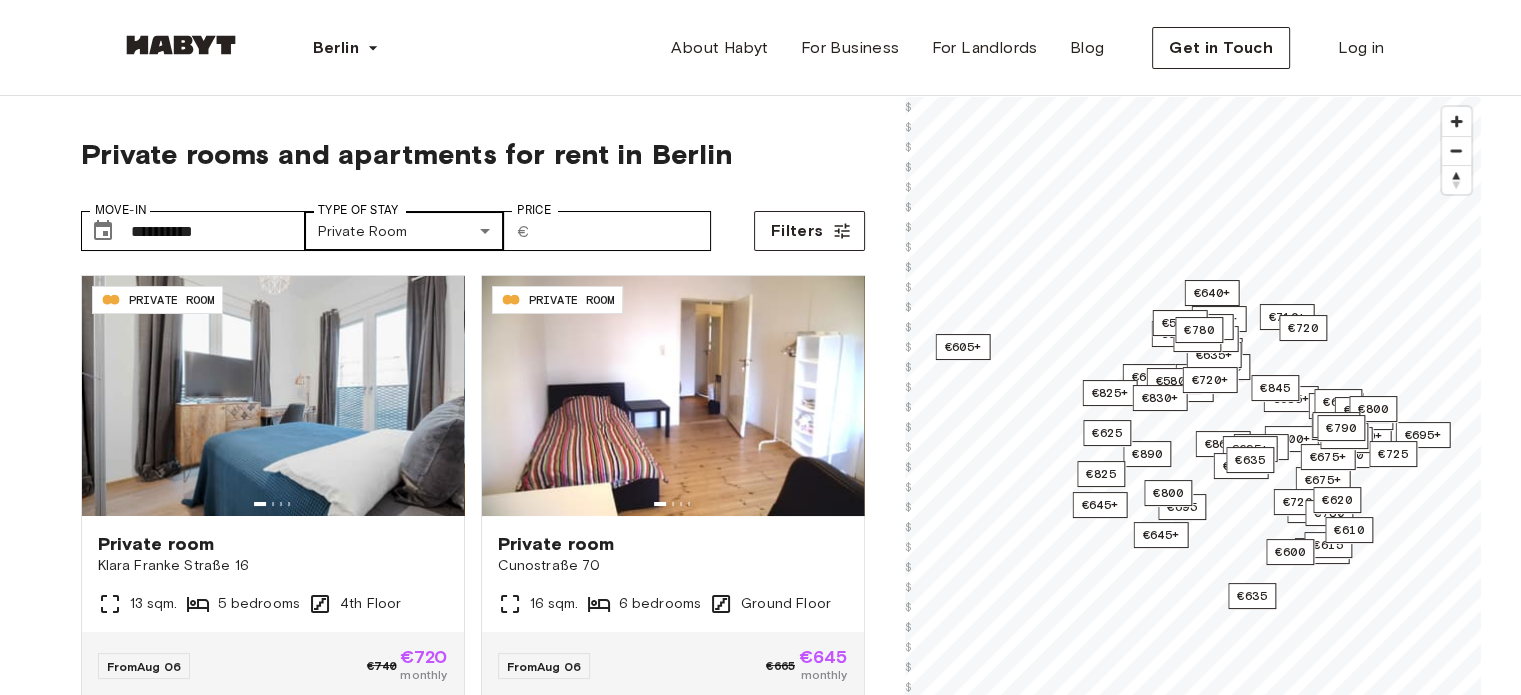 click on "**********" at bounding box center [760, 2355] 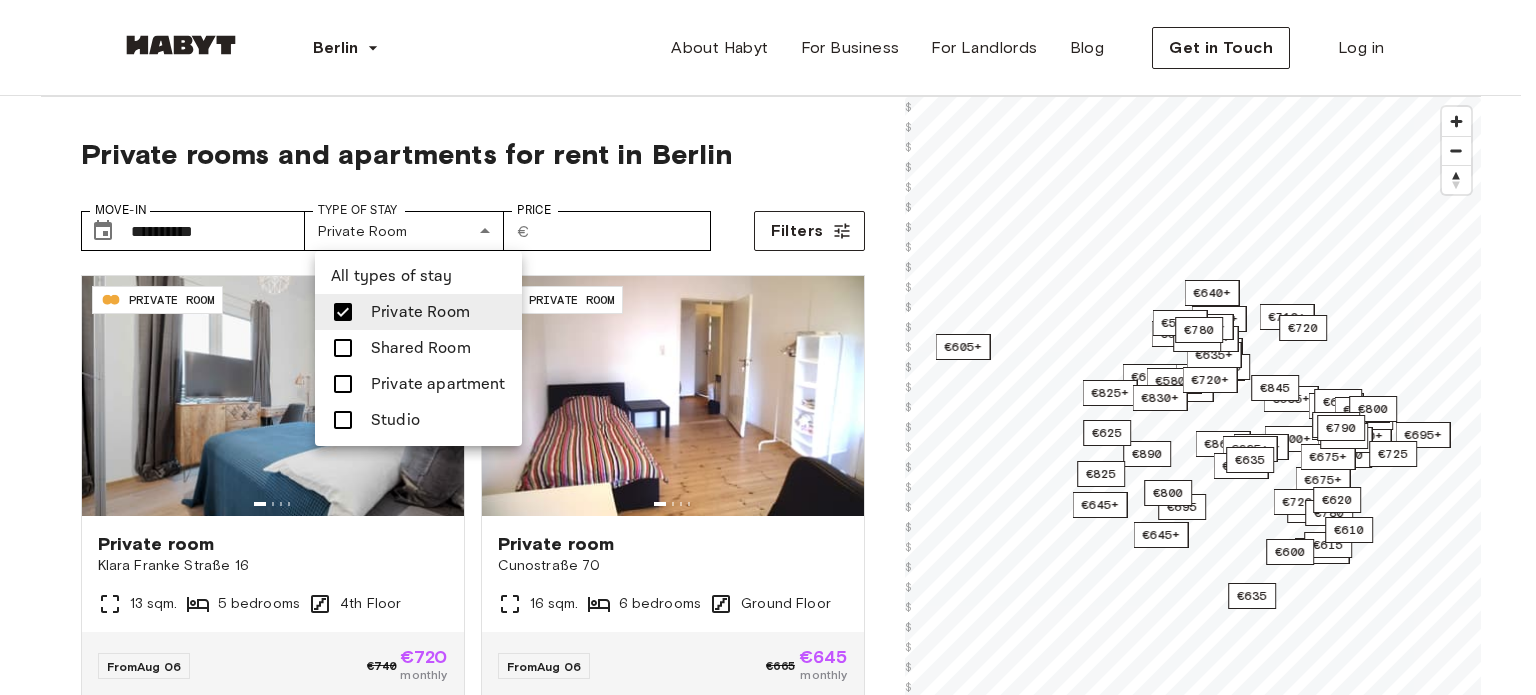 click at bounding box center [768, 347] 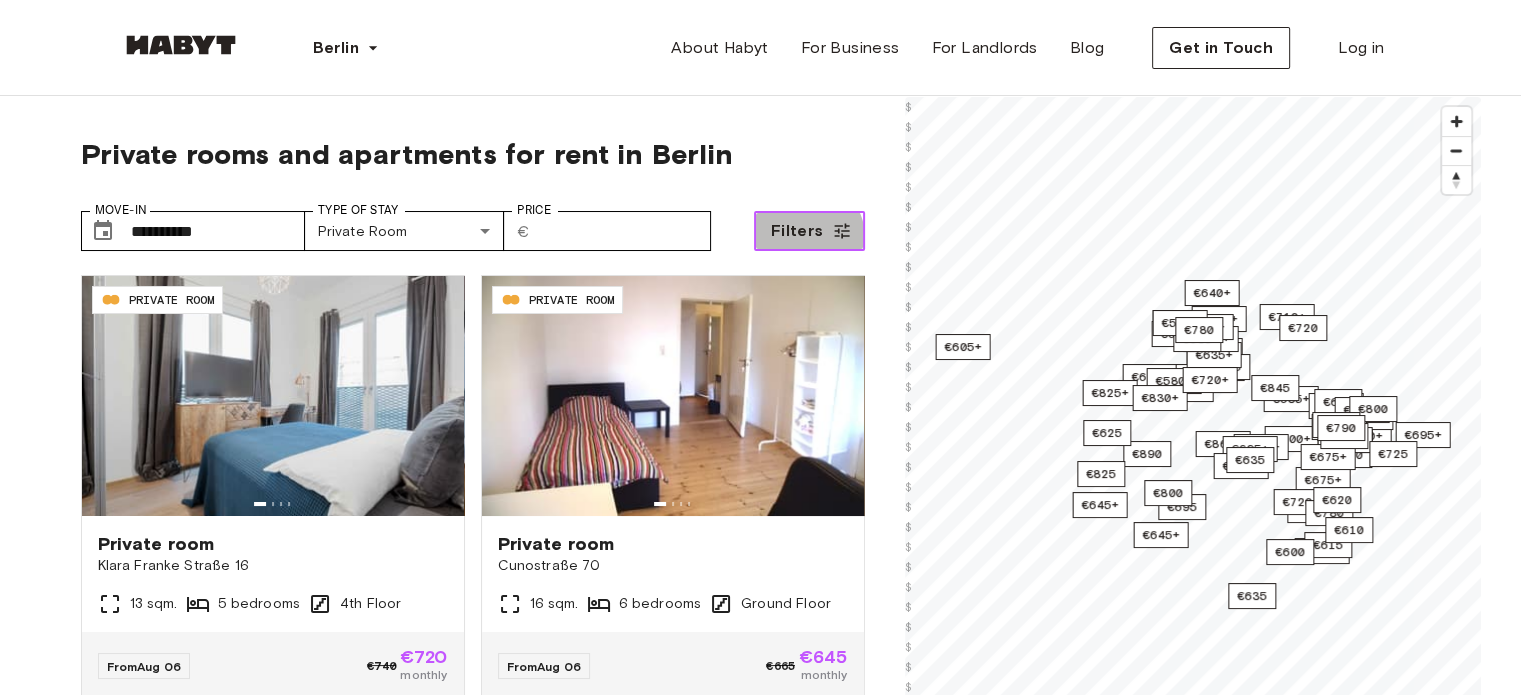 click on "Filters" at bounding box center [797, 231] 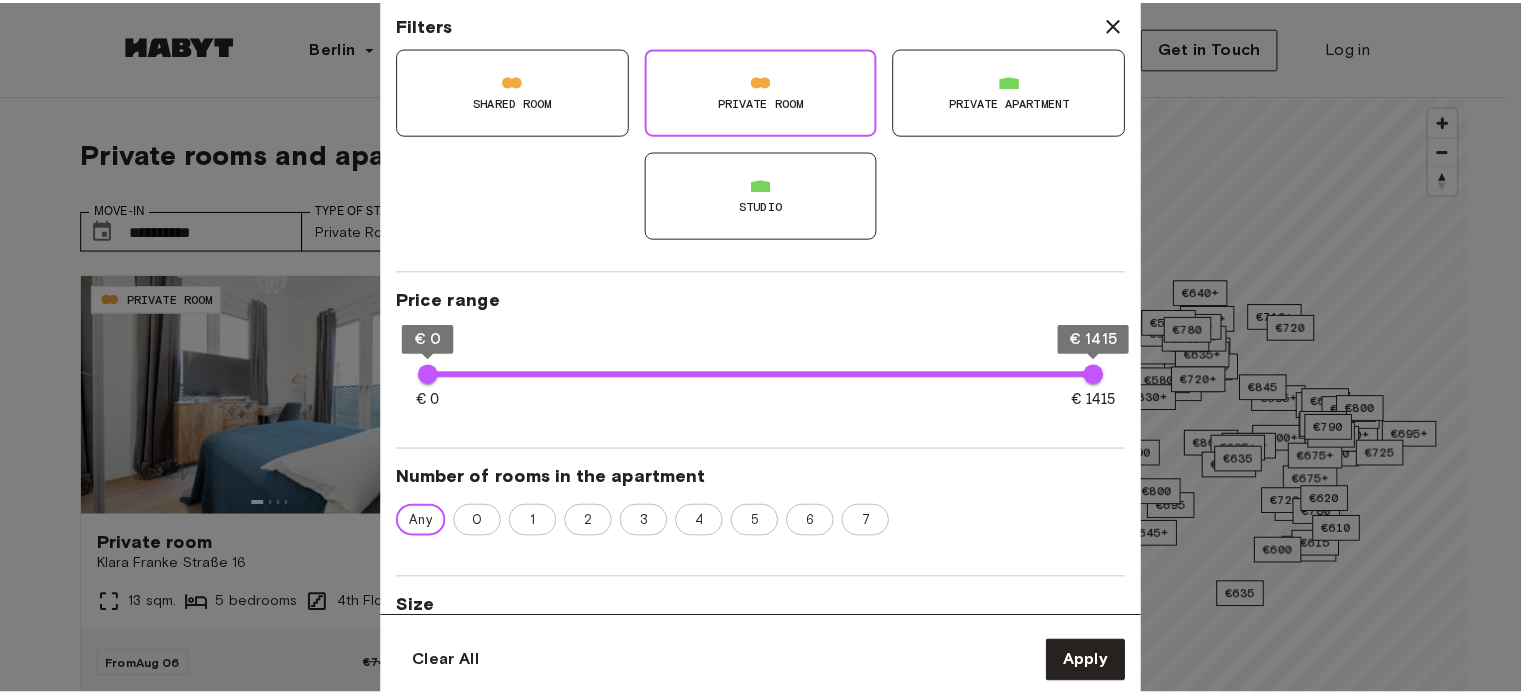 scroll, scrollTop: 0, scrollLeft: 0, axis: both 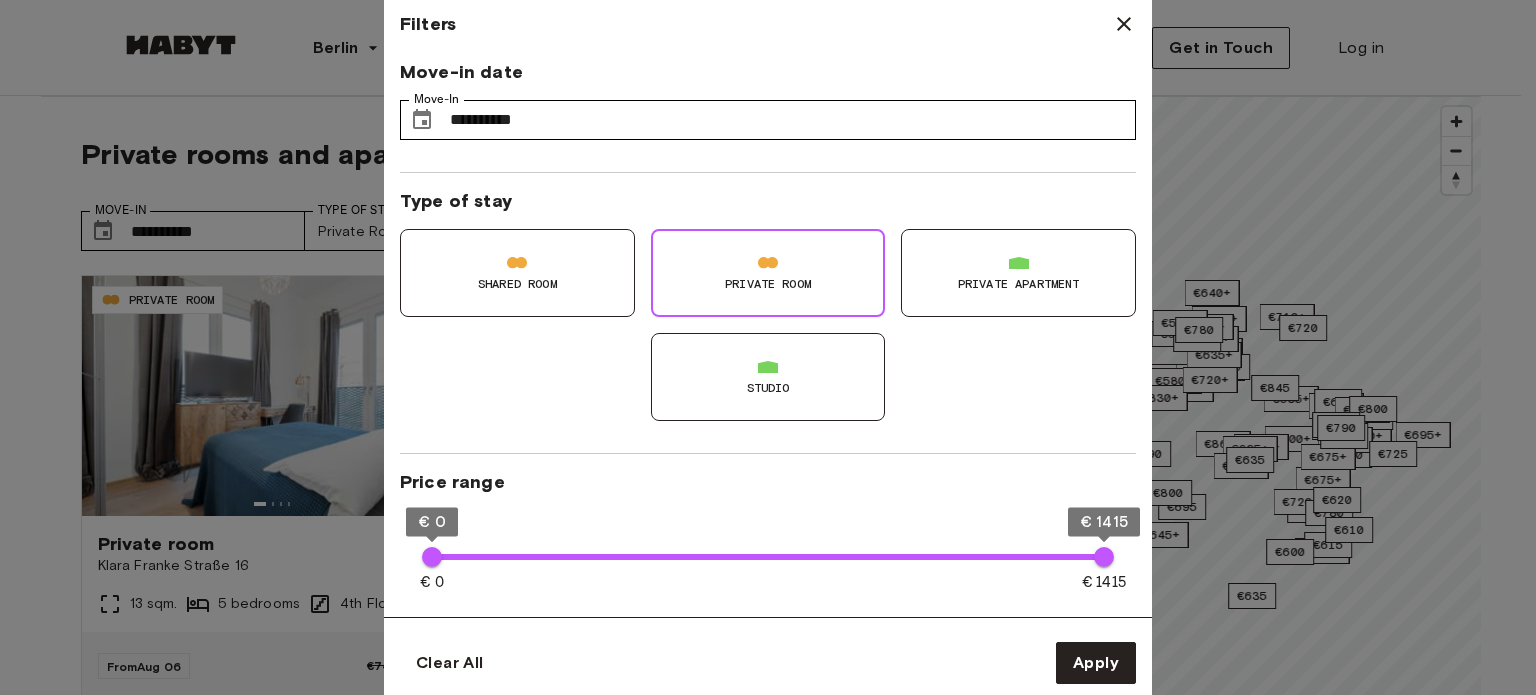 click on "Studio" at bounding box center [768, 377] 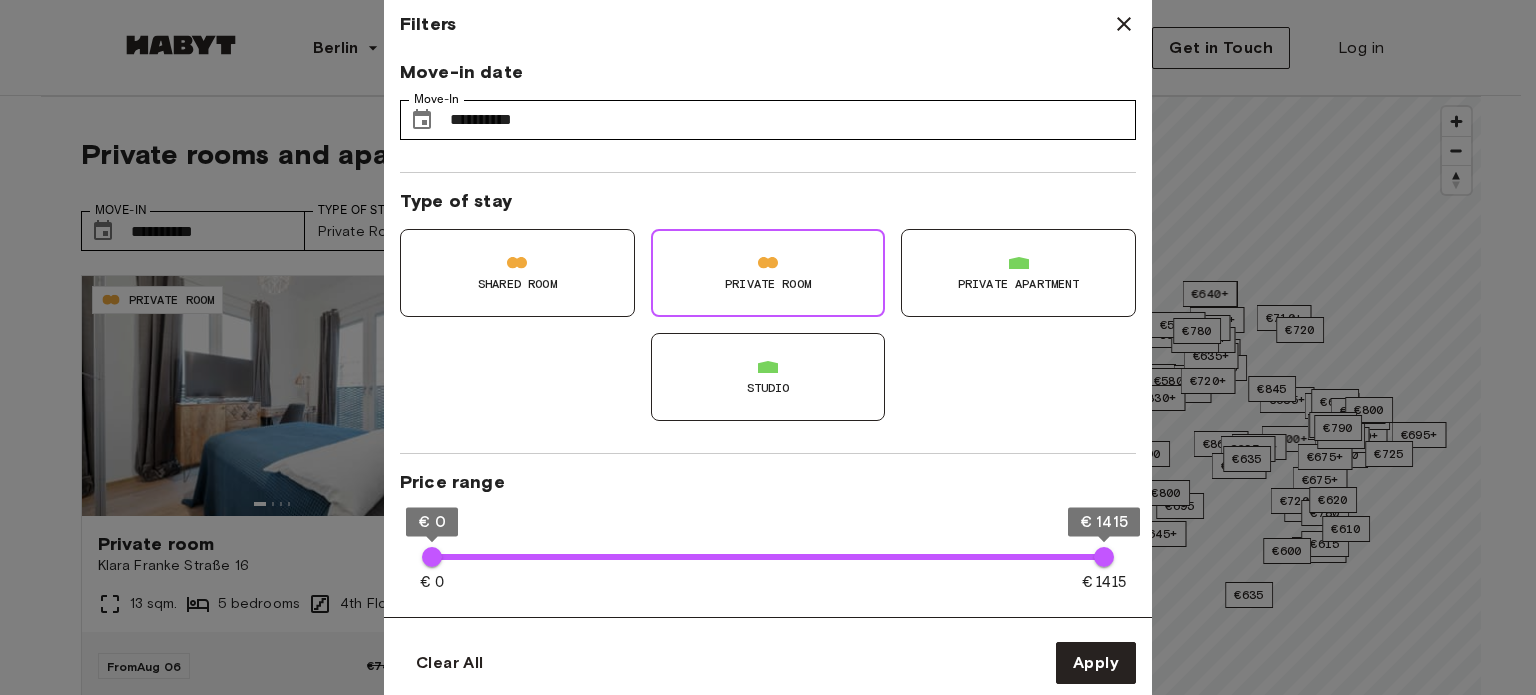 type on "**********" 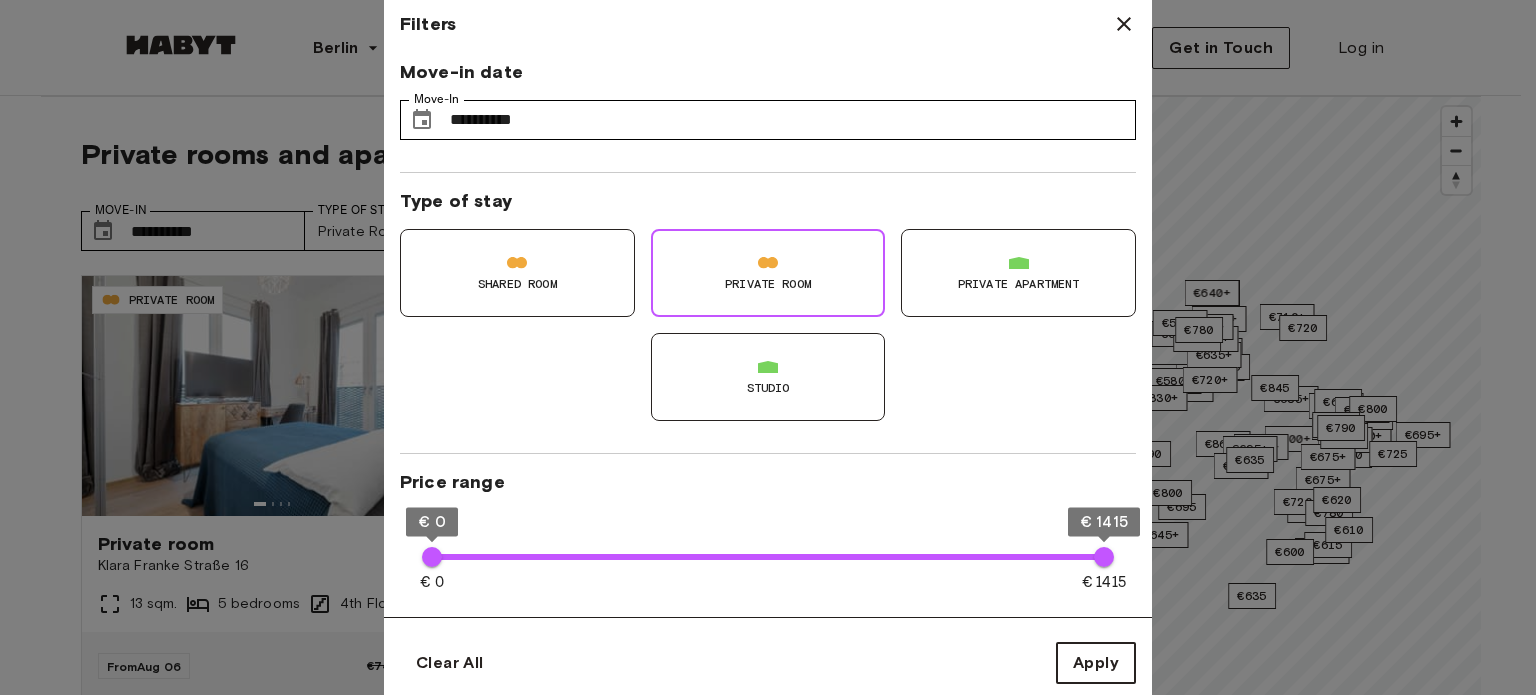type on "**" 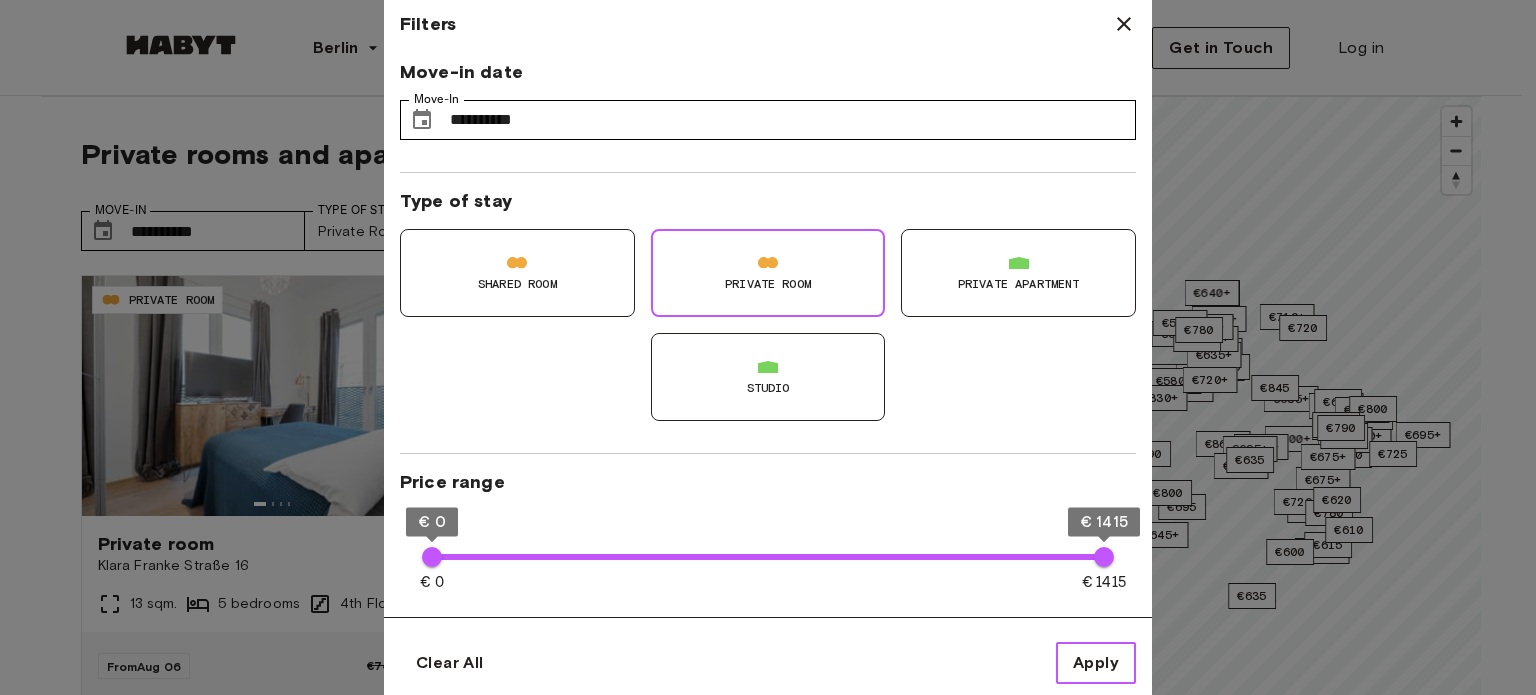 click on "Apply" at bounding box center (1096, 663) 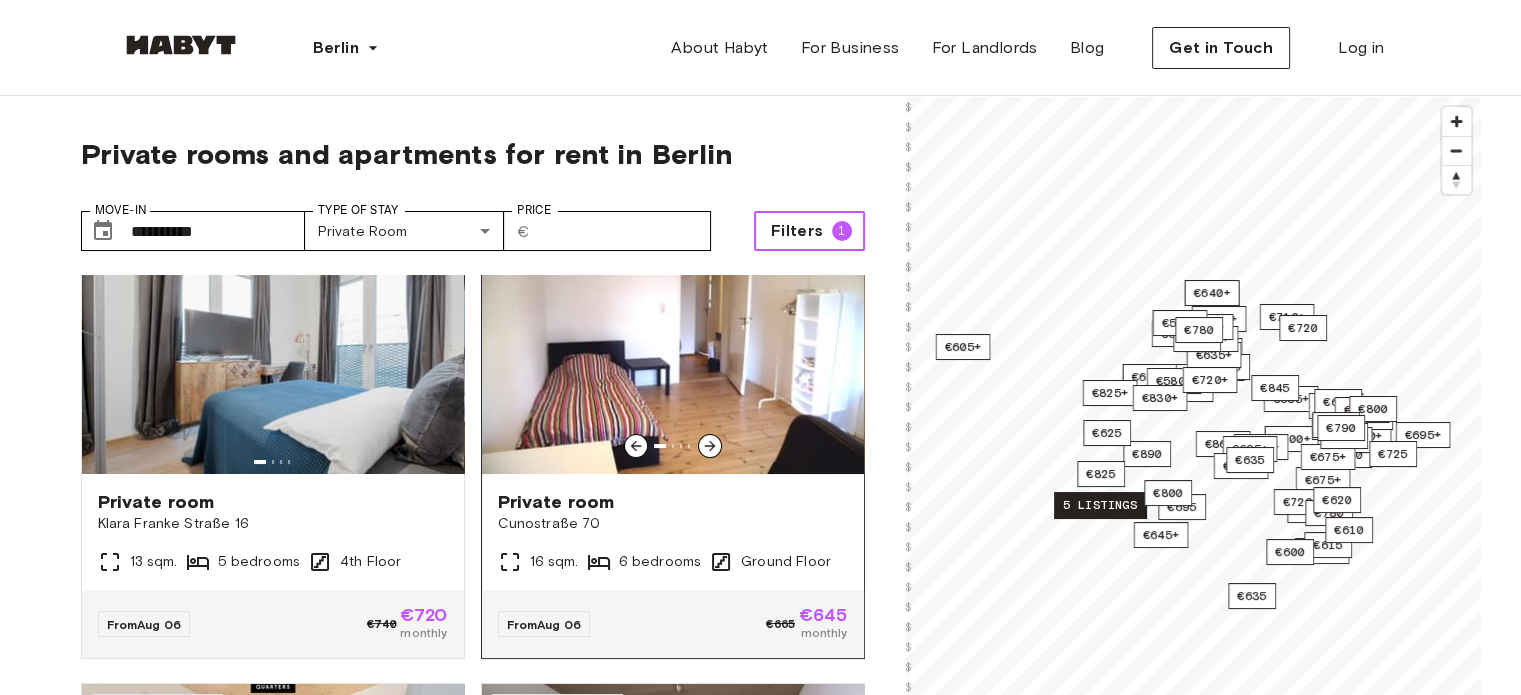 scroll, scrollTop: 0, scrollLeft: 0, axis: both 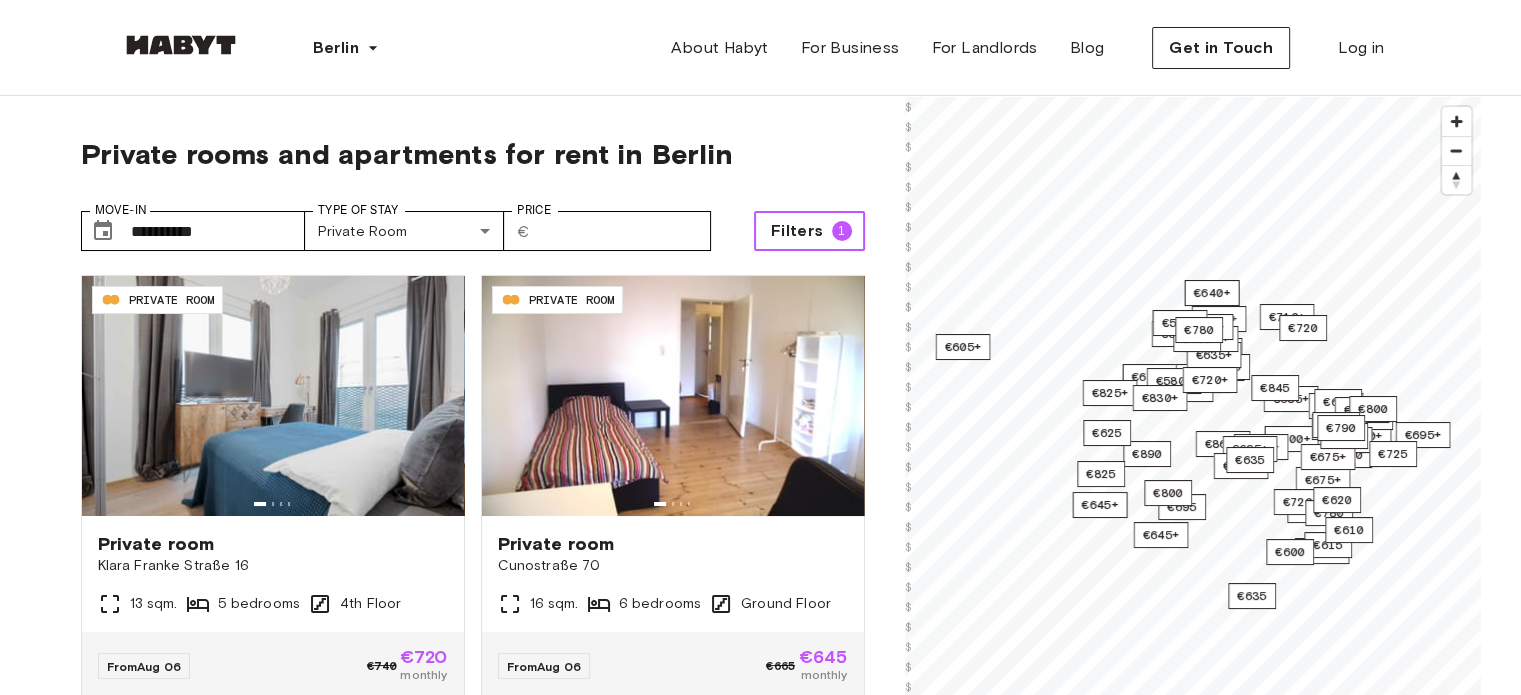 click on "Filters" at bounding box center [797, 231] 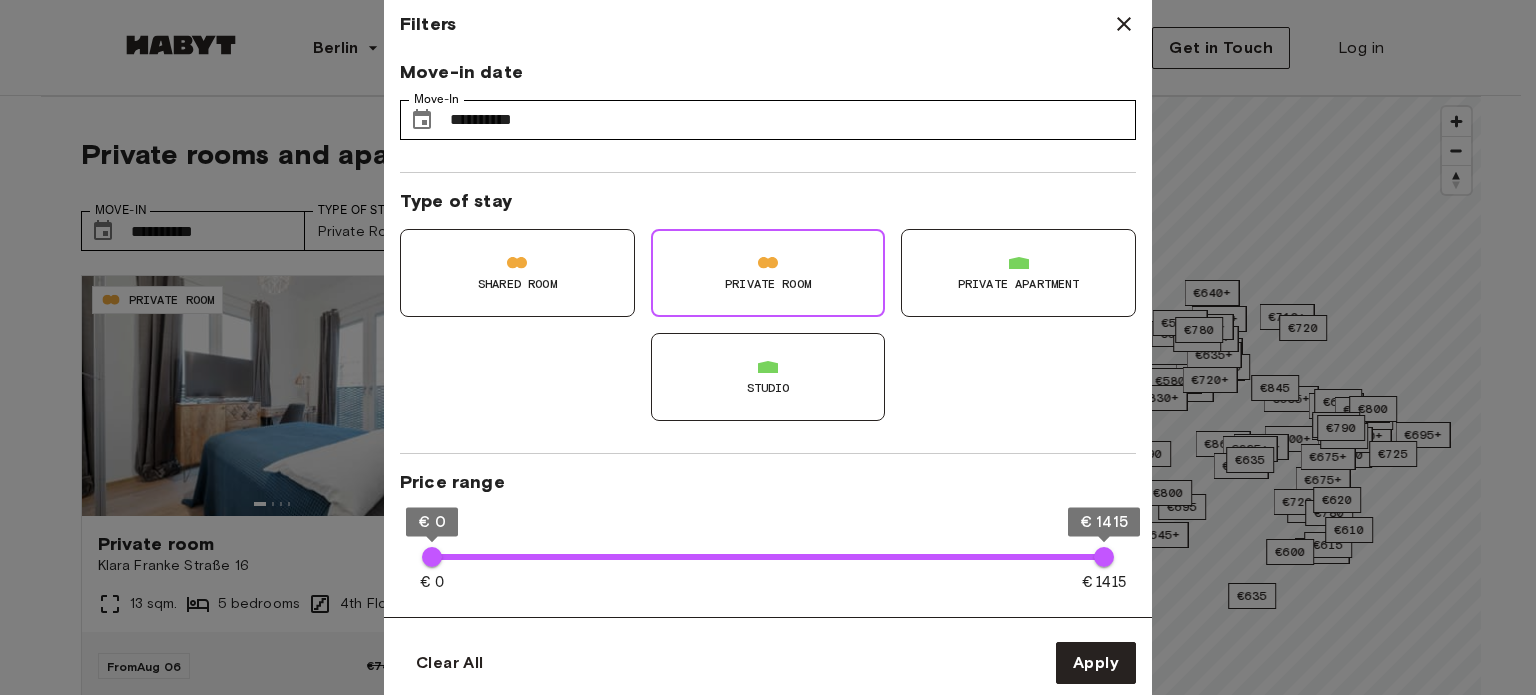 click on "Studio" at bounding box center (768, 388) 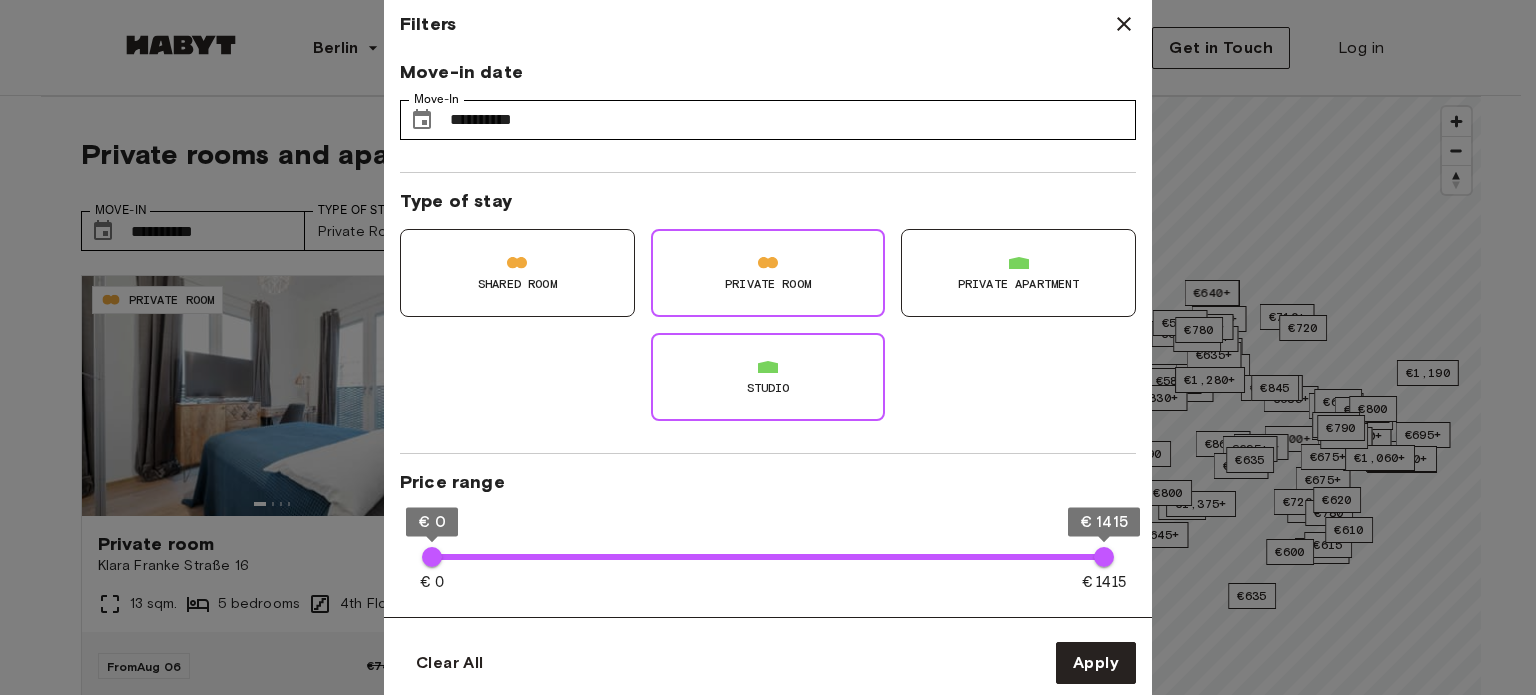 type on "**********" 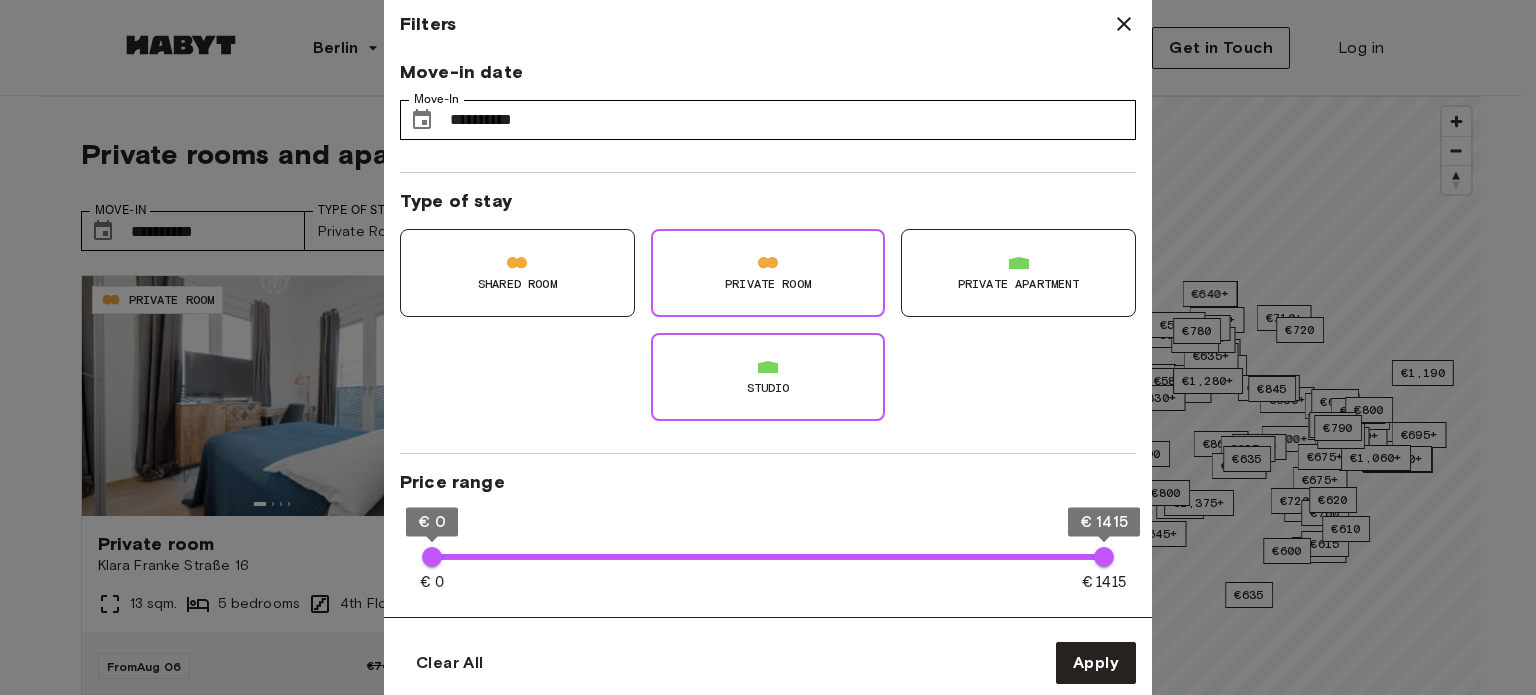 type on "**" 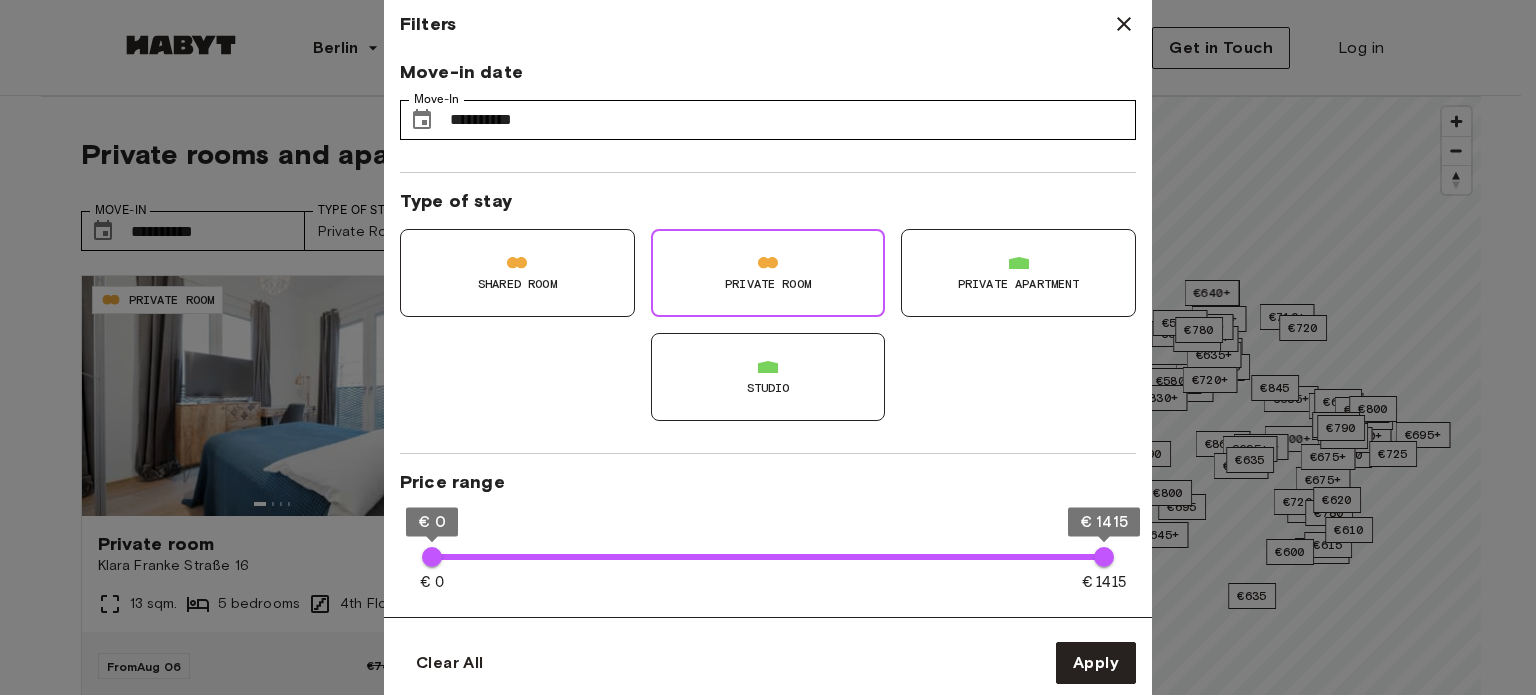 click on "Private Room" at bounding box center (768, 284) 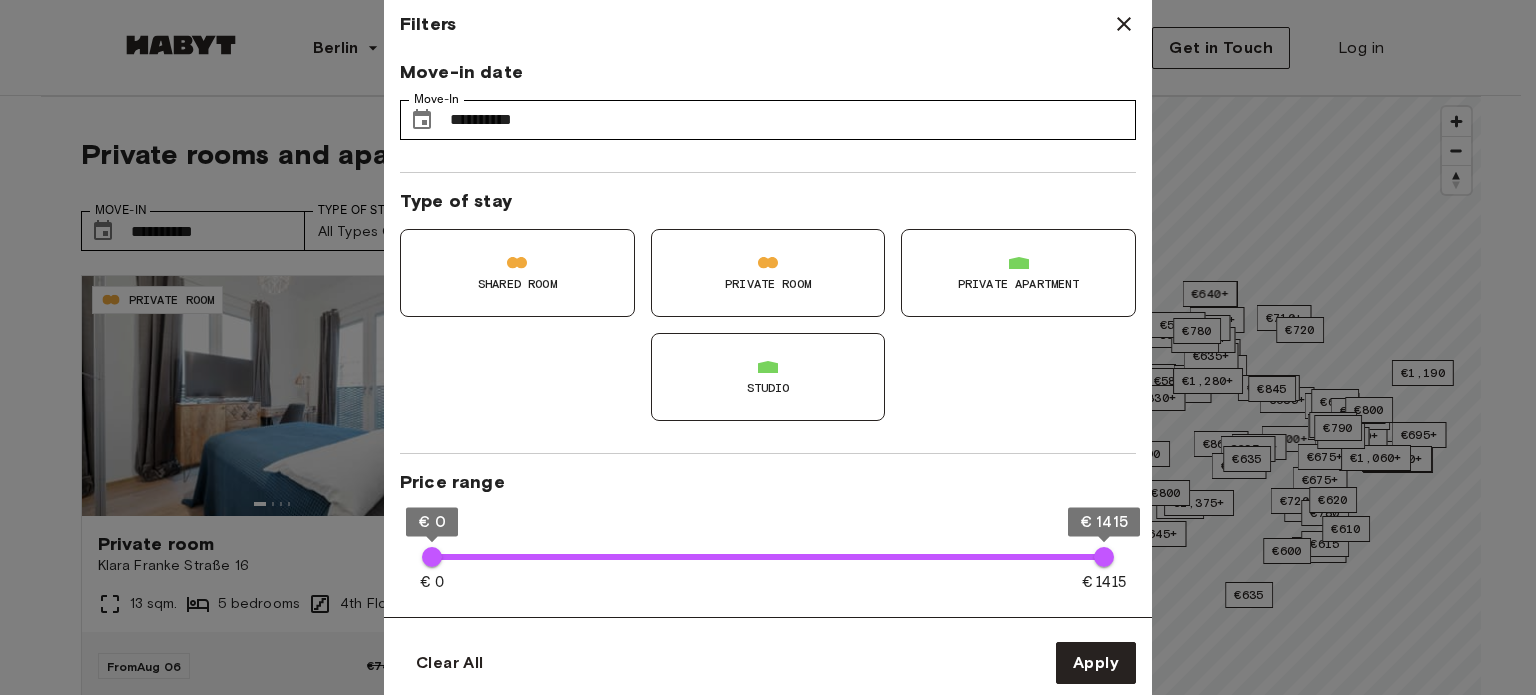 click on "Studio" at bounding box center (768, 377) 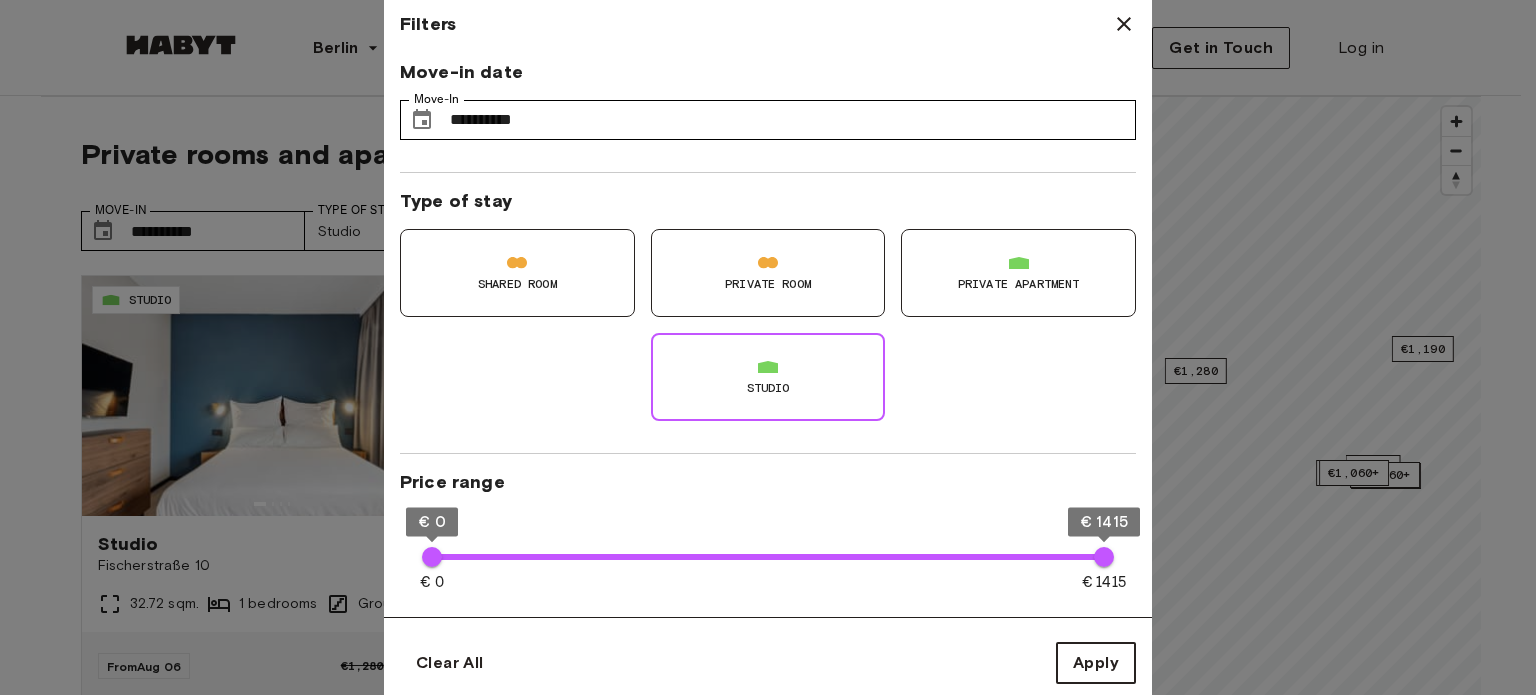 type on "**" 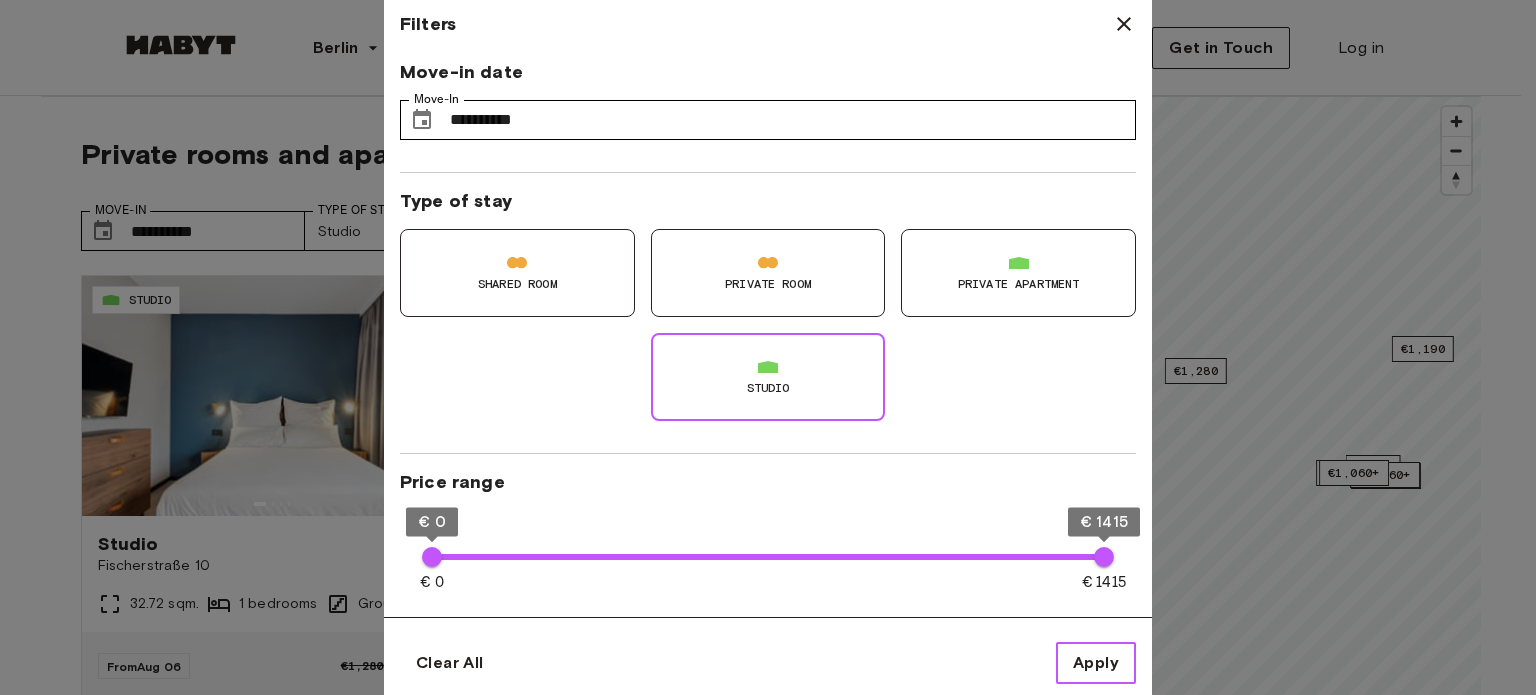 click on "Apply" at bounding box center (1096, 663) 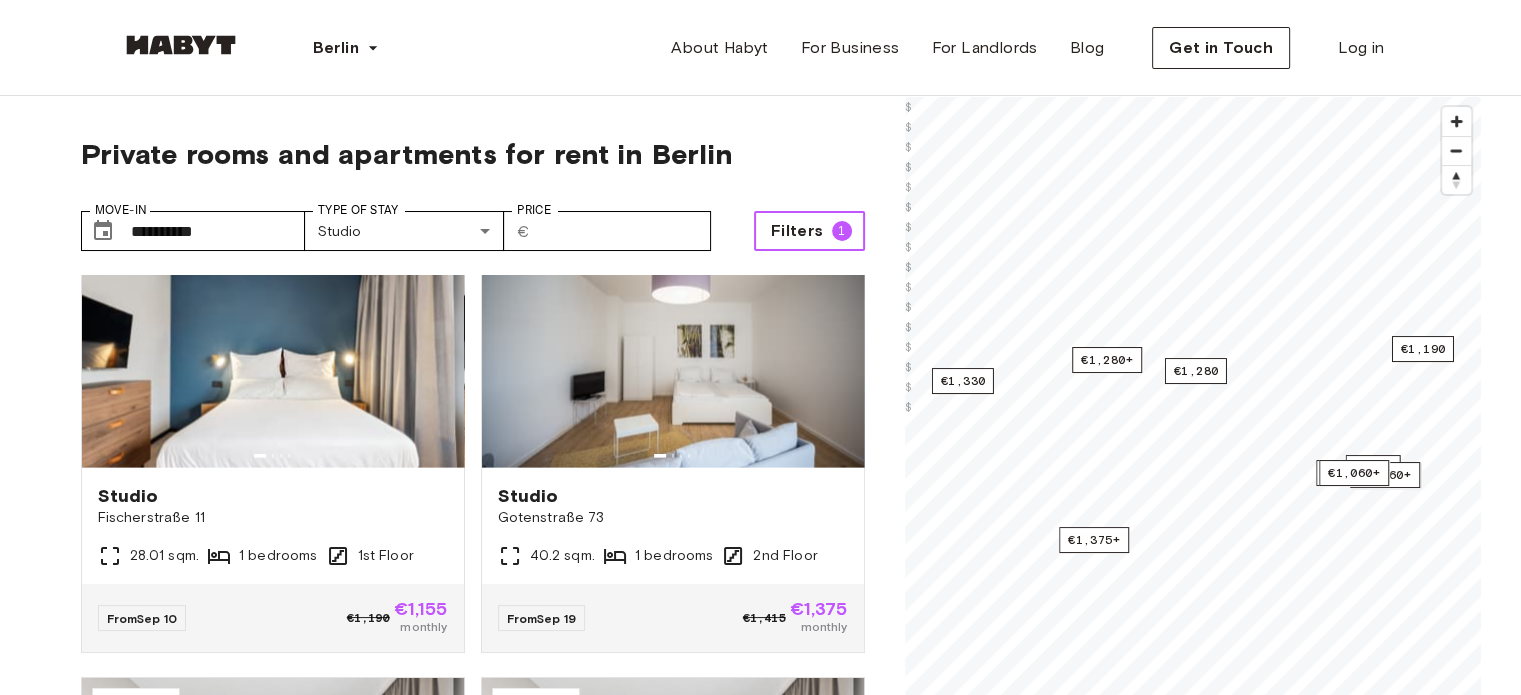 scroll, scrollTop: 4552, scrollLeft: 0, axis: vertical 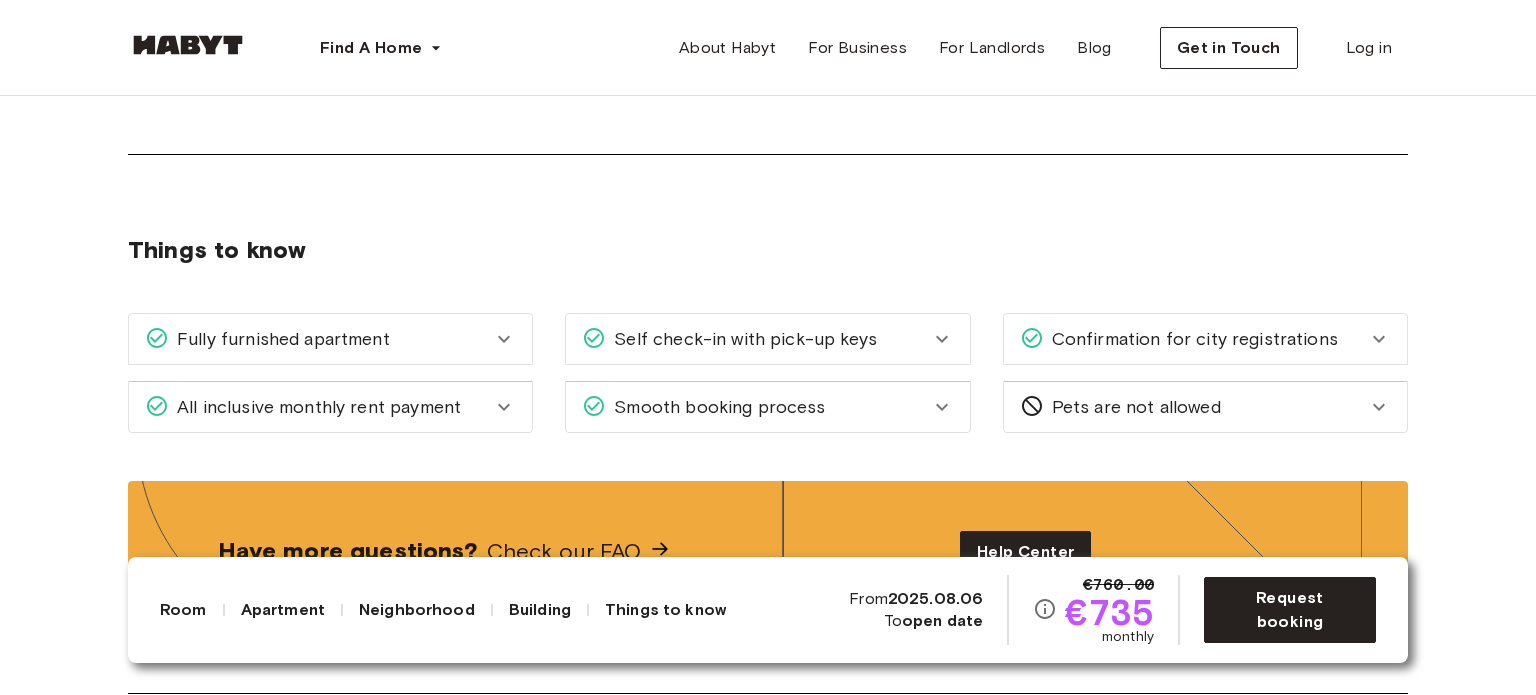 click 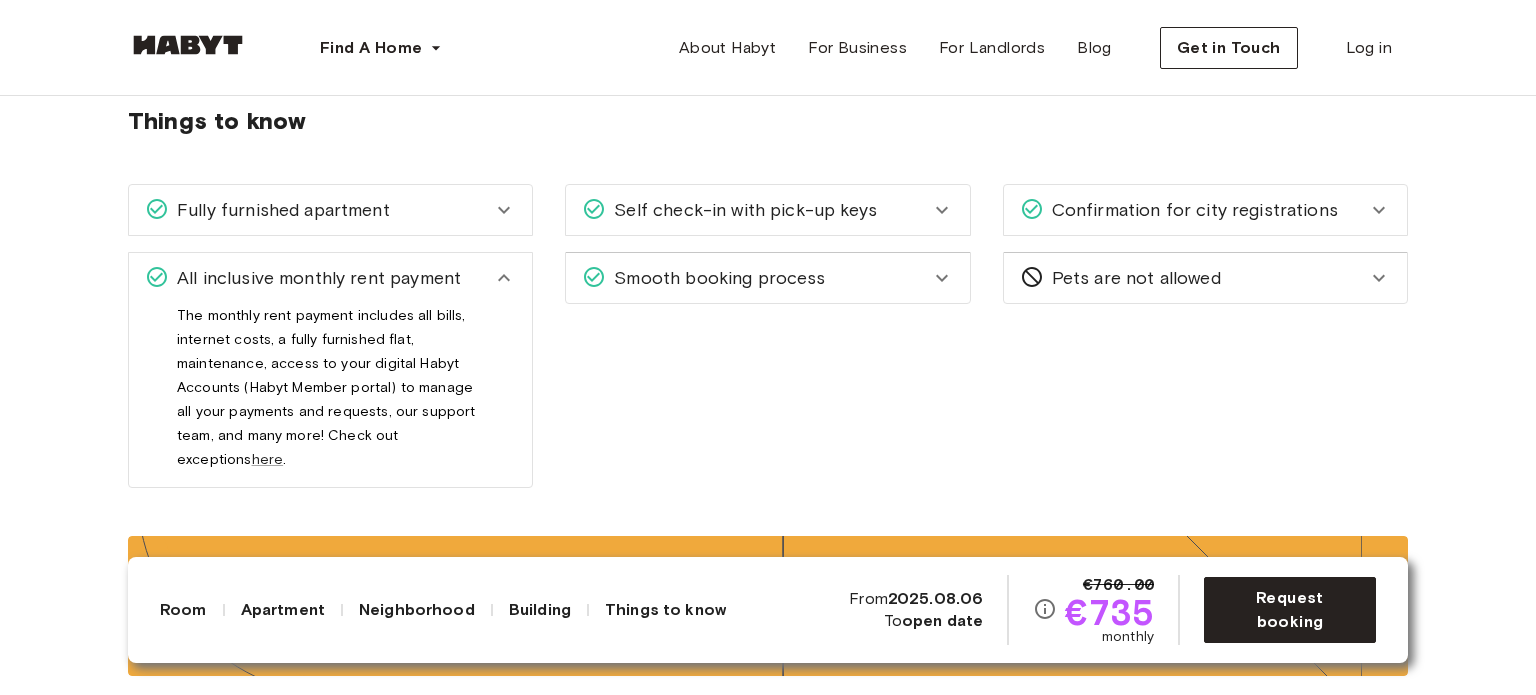 scroll, scrollTop: 2876, scrollLeft: 0, axis: vertical 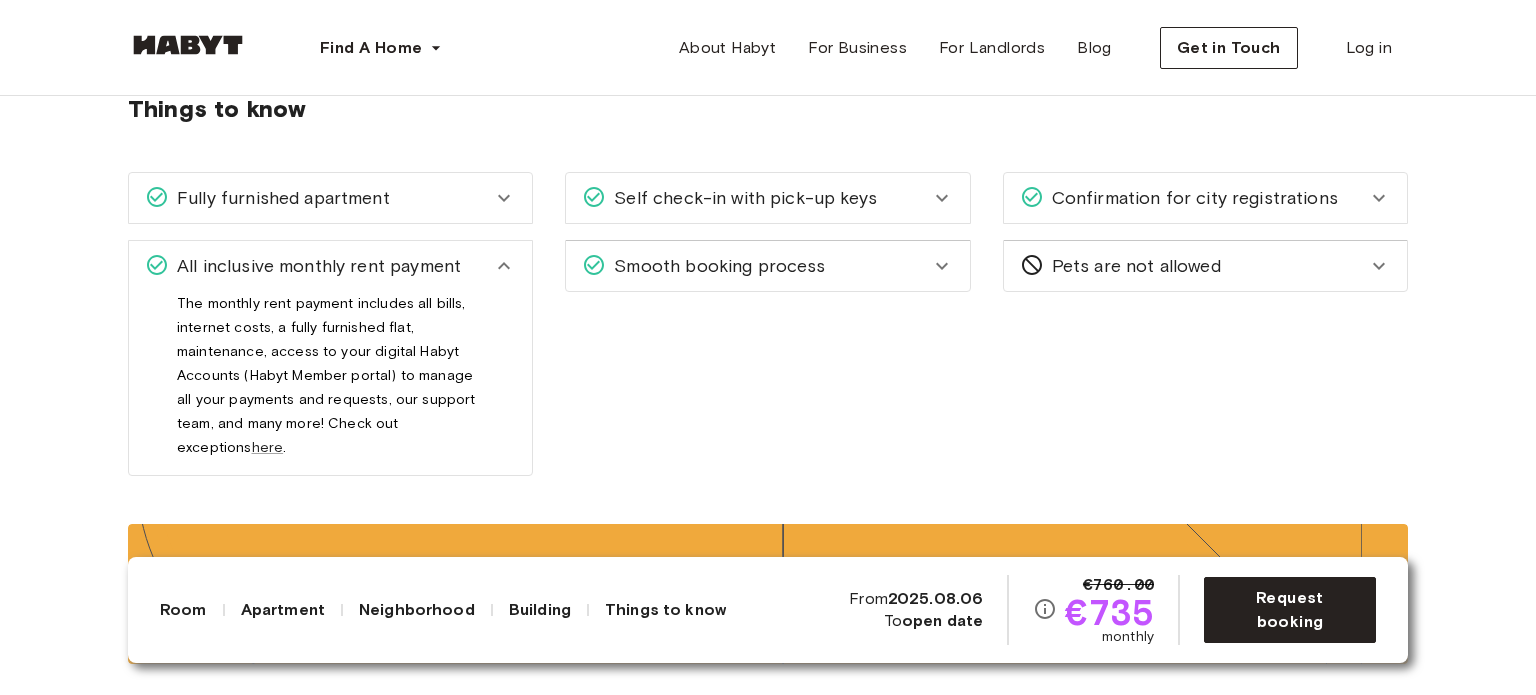 click on "Smooth booking process" at bounding box center (767, 266) 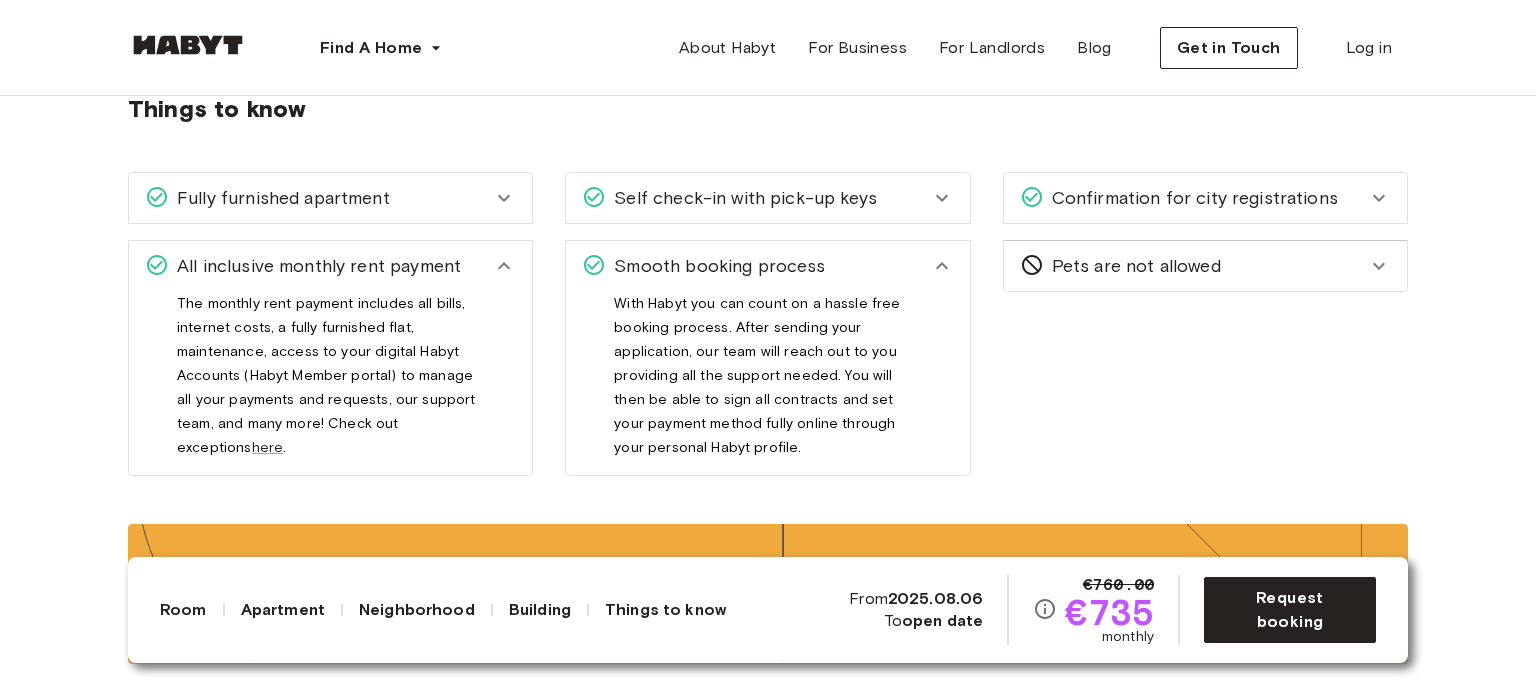 click on "Confirmation for city registrations" at bounding box center (1193, 198) 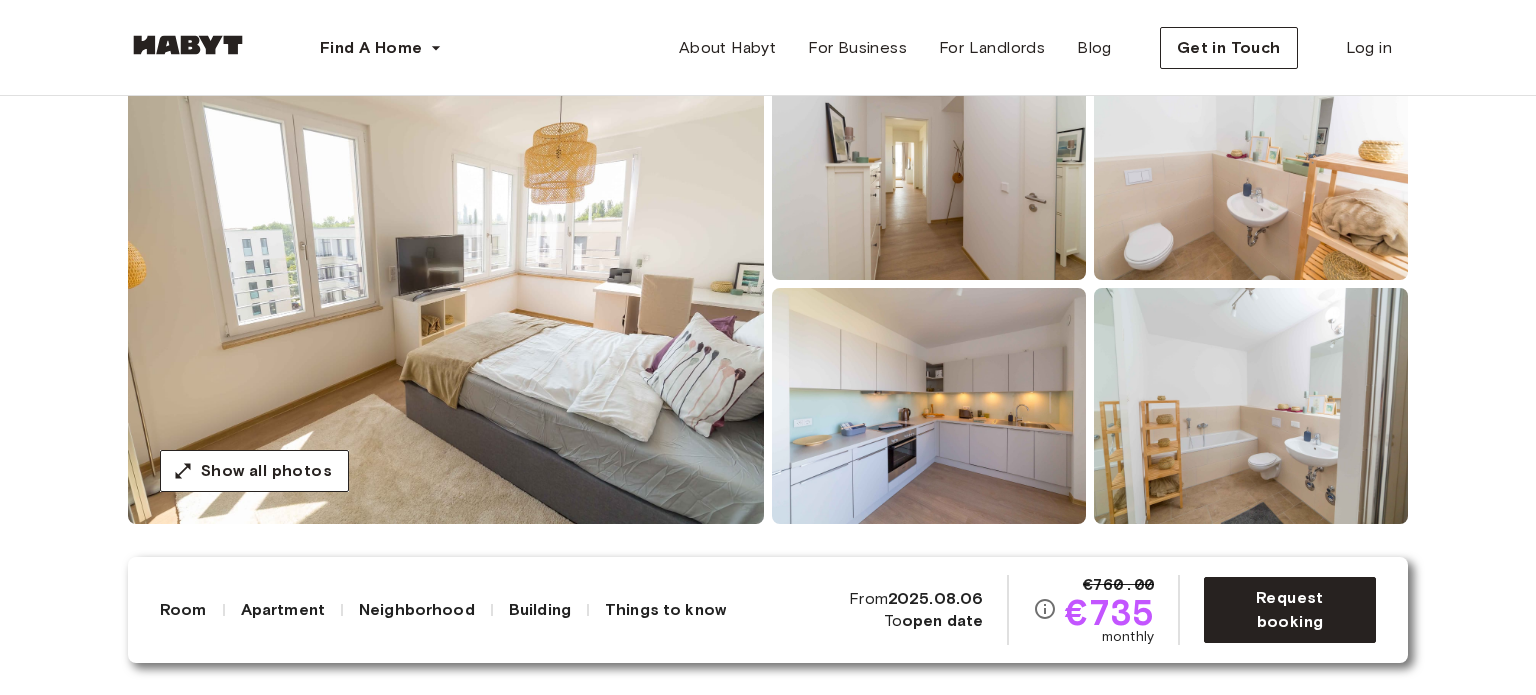 scroll, scrollTop: 222, scrollLeft: 0, axis: vertical 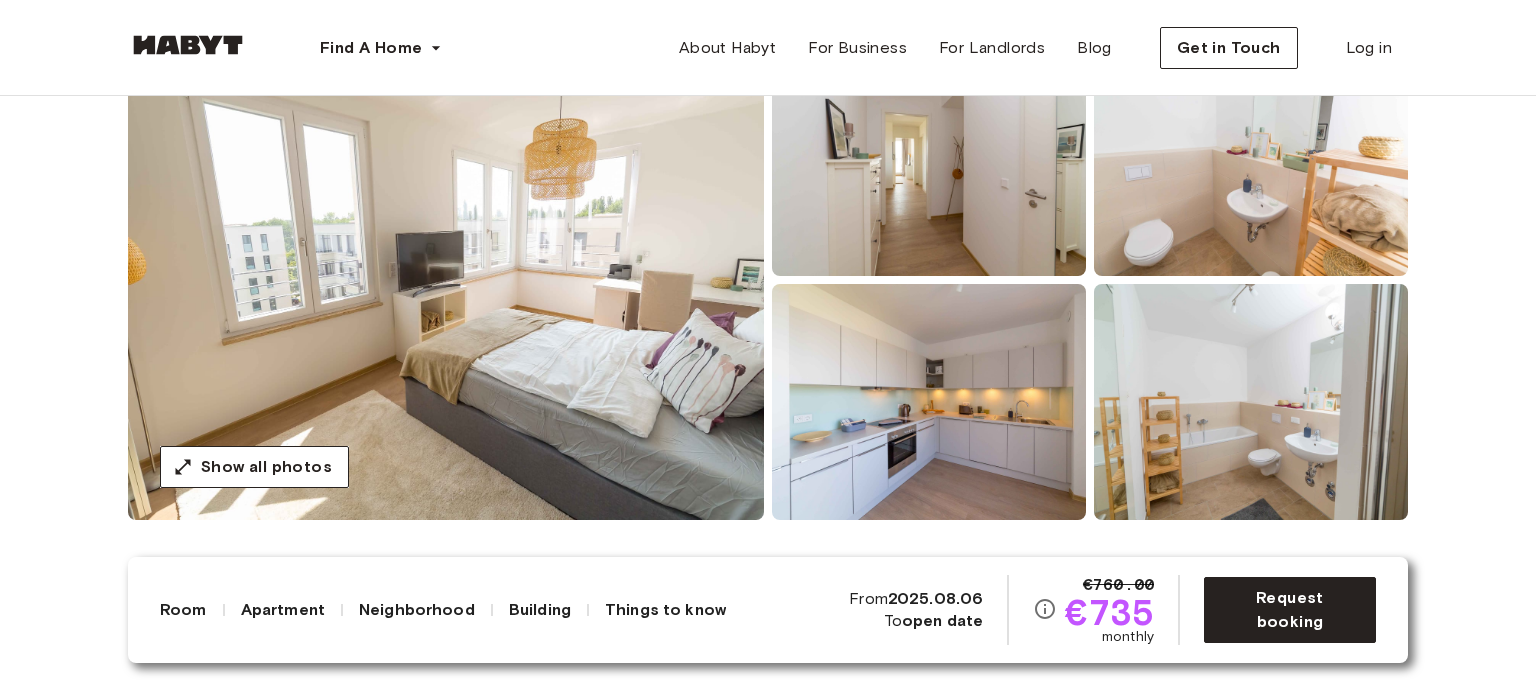 click at bounding box center (446, 280) 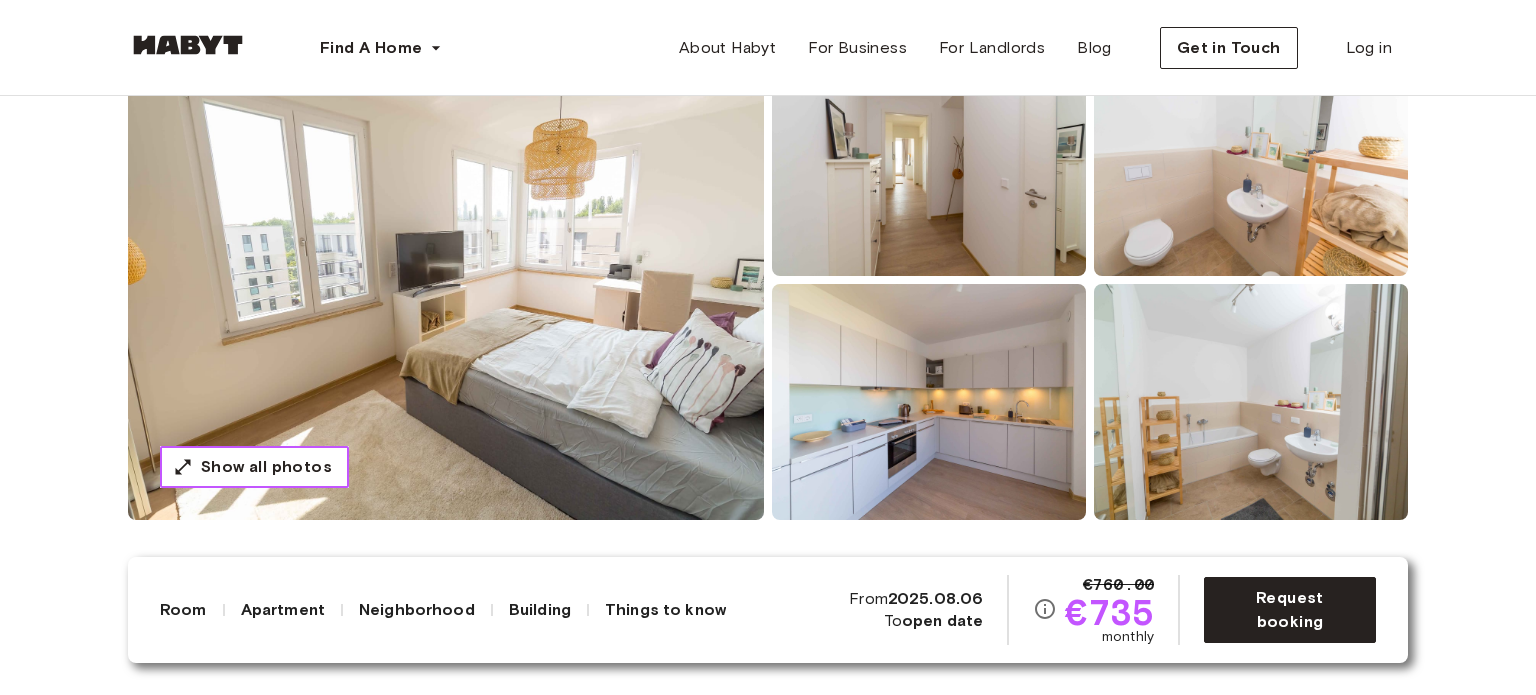 click on "Show all photos" at bounding box center [266, 467] 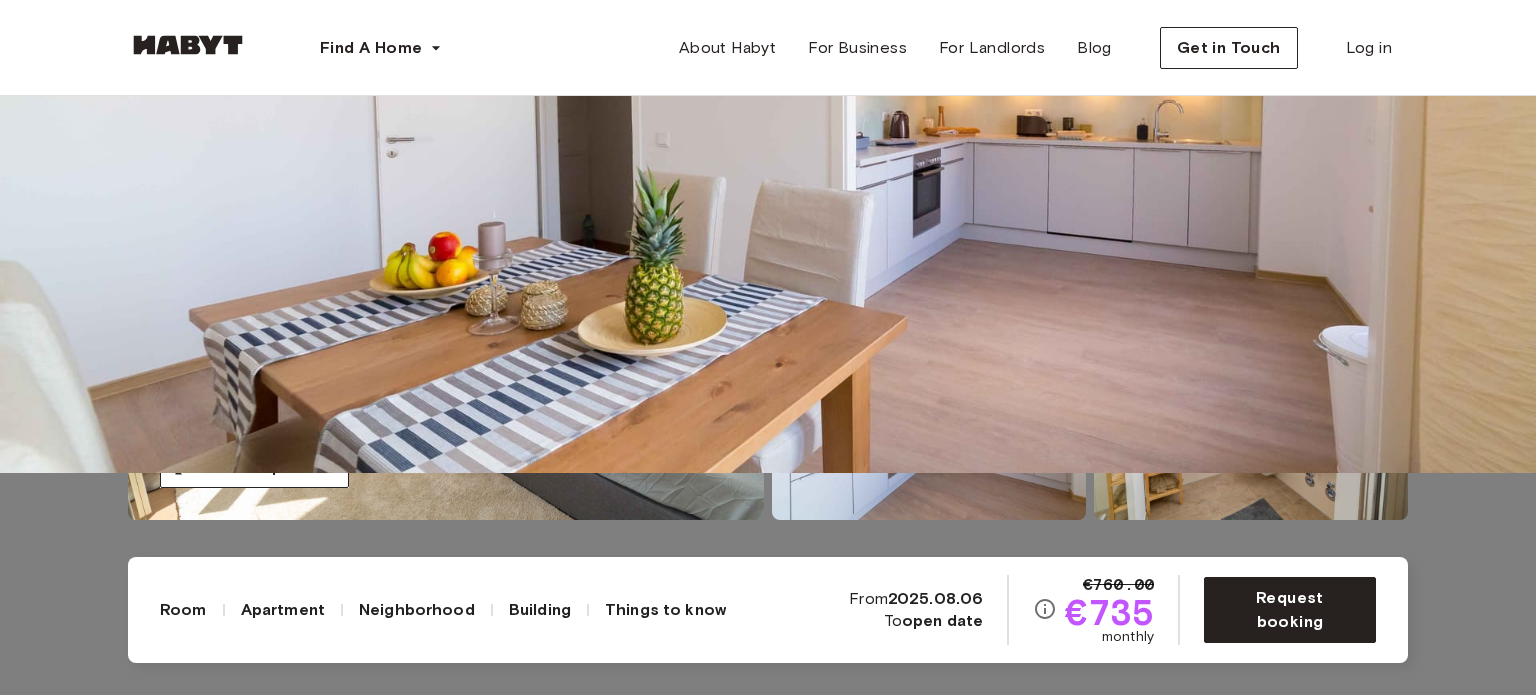 click at bounding box center [768, 125] 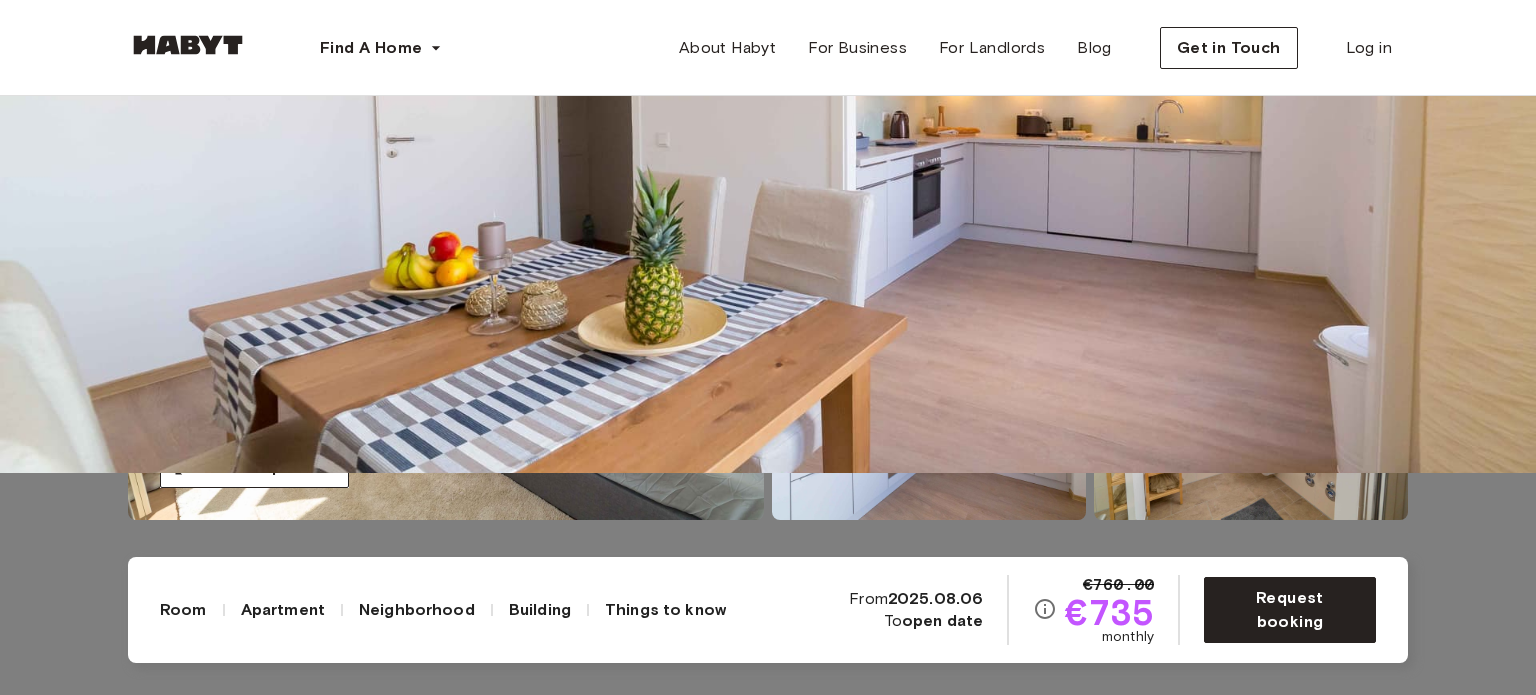 click 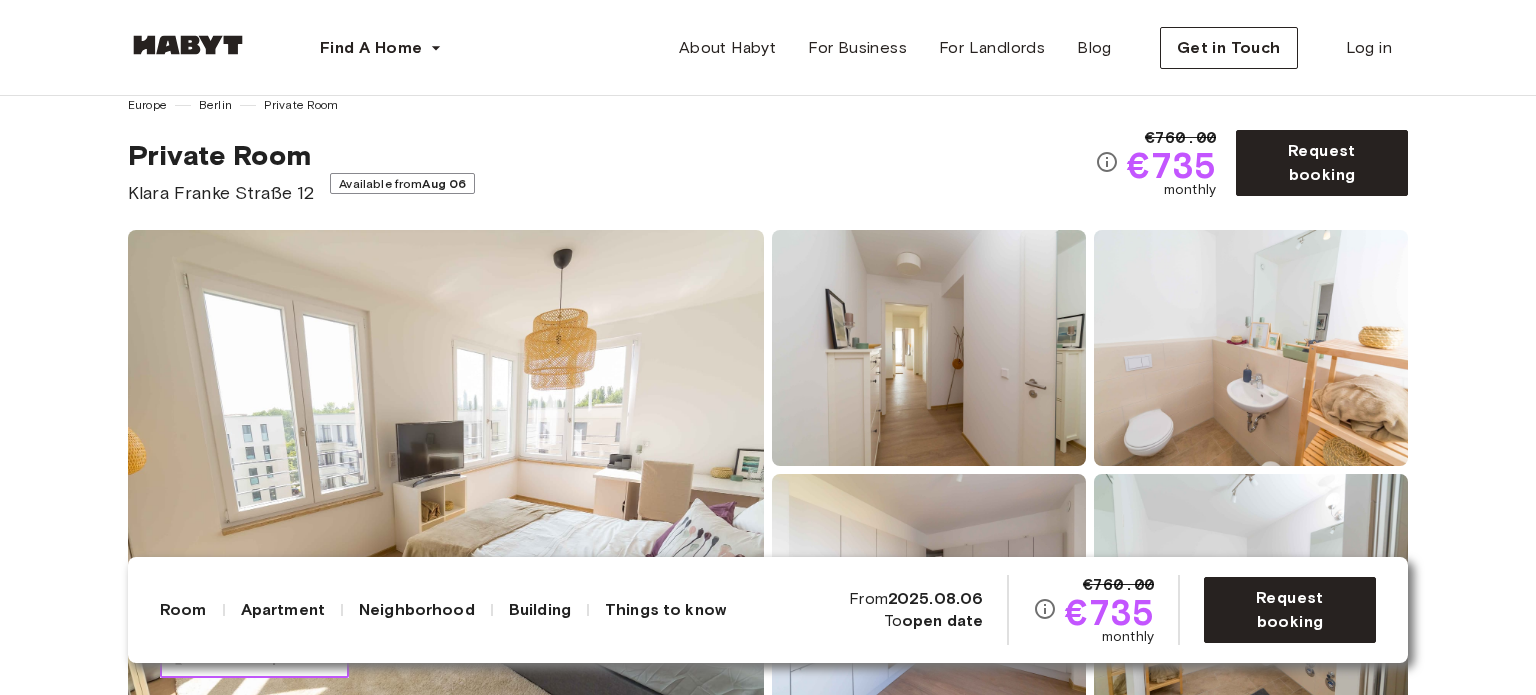 scroll, scrollTop: 30, scrollLeft: 0, axis: vertical 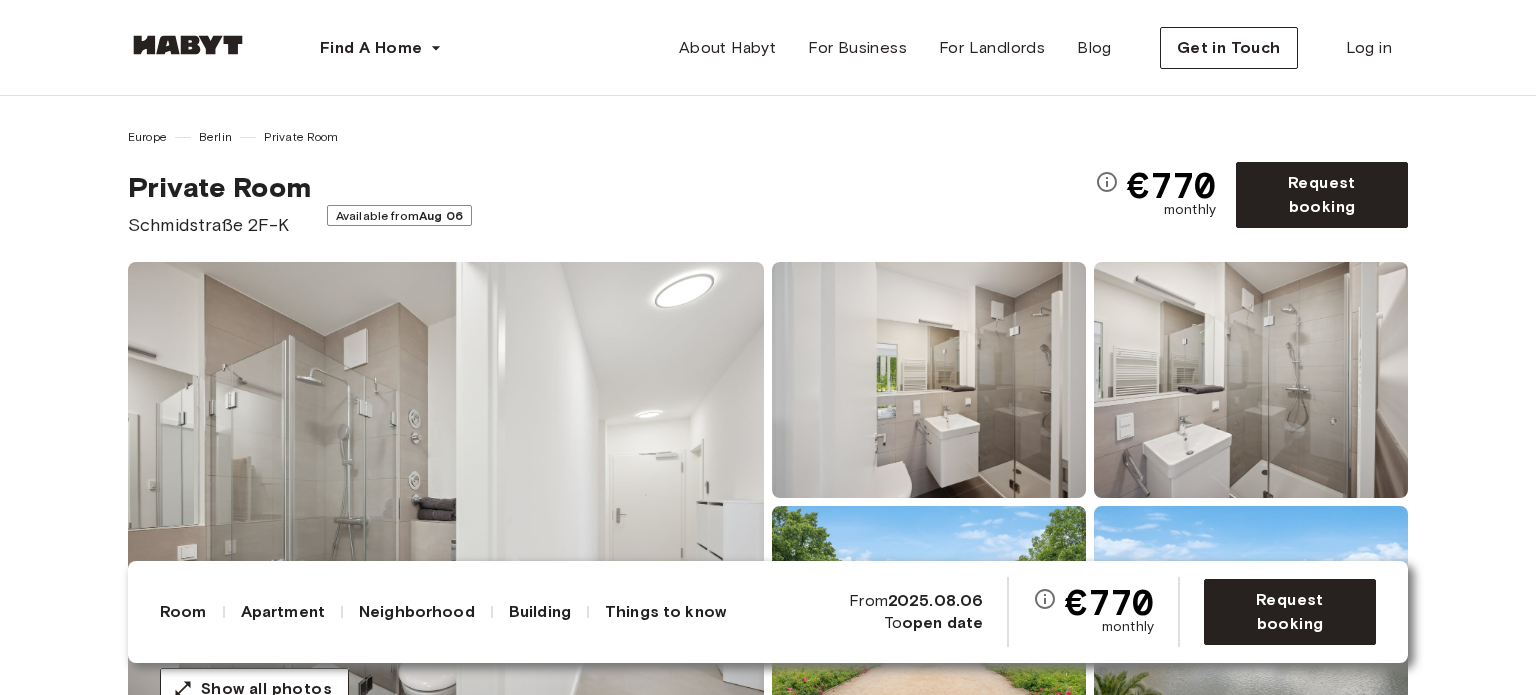 drag, startPoint x: 0, startPoint y: 0, endPoint x: 393, endPoint y: 400, distance: 560.7575 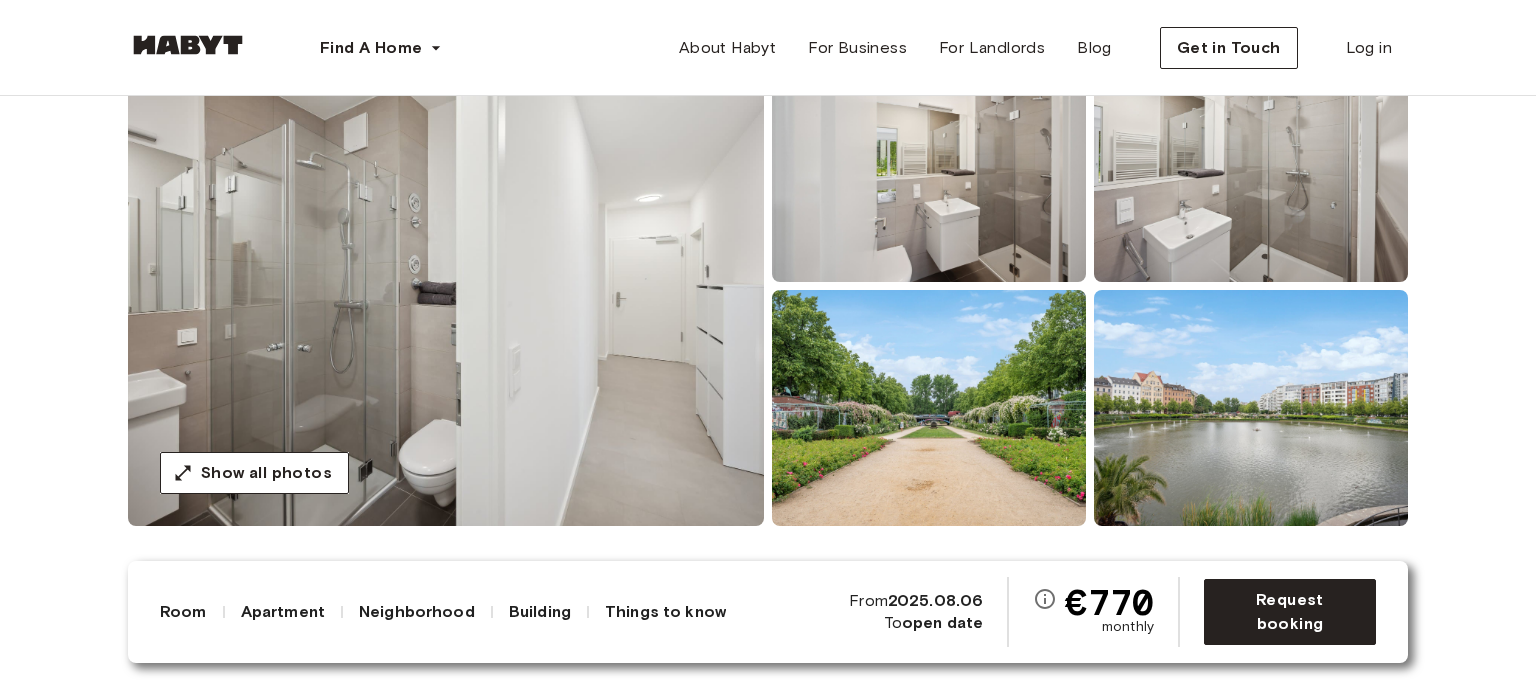 scroll, scrollTop: 183, scrollLeft: 0, axis: vertical 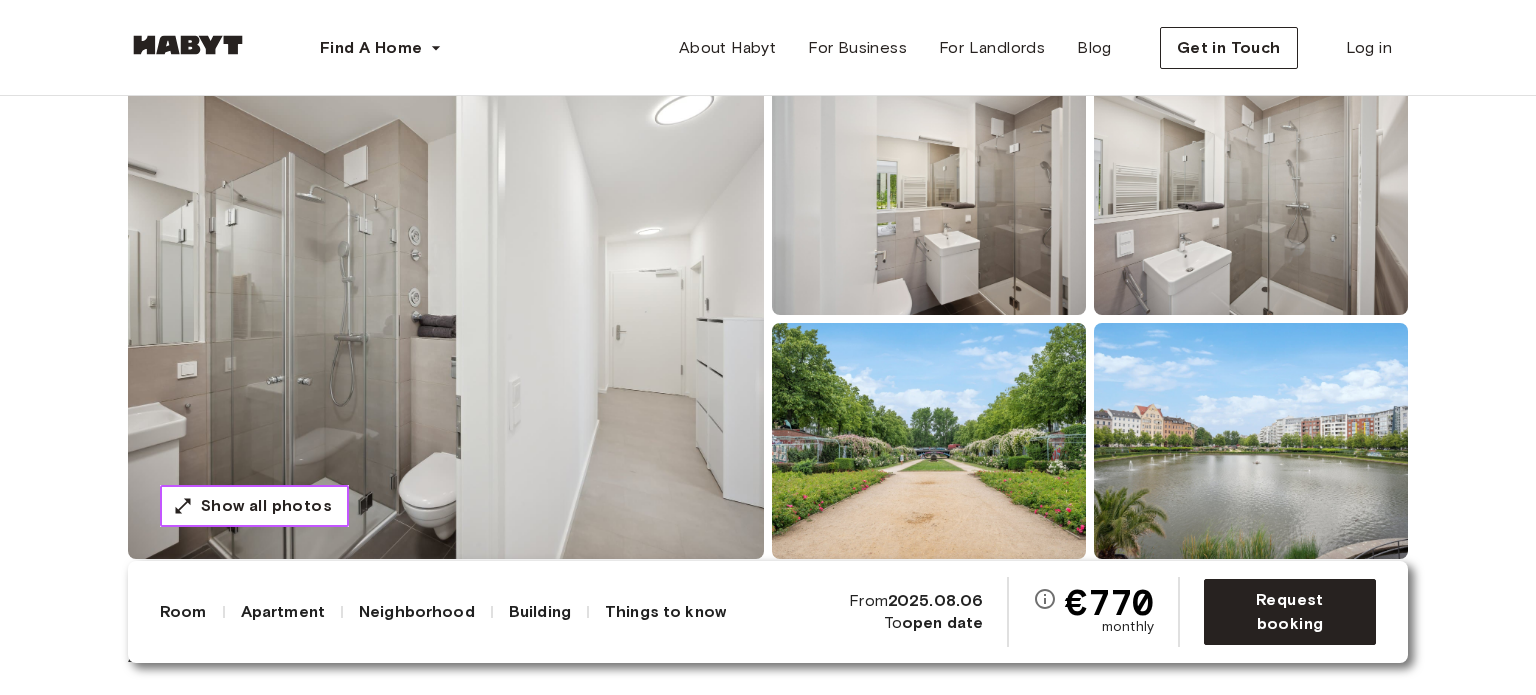 click on "Show all photos" at bounding box center [266, 506] 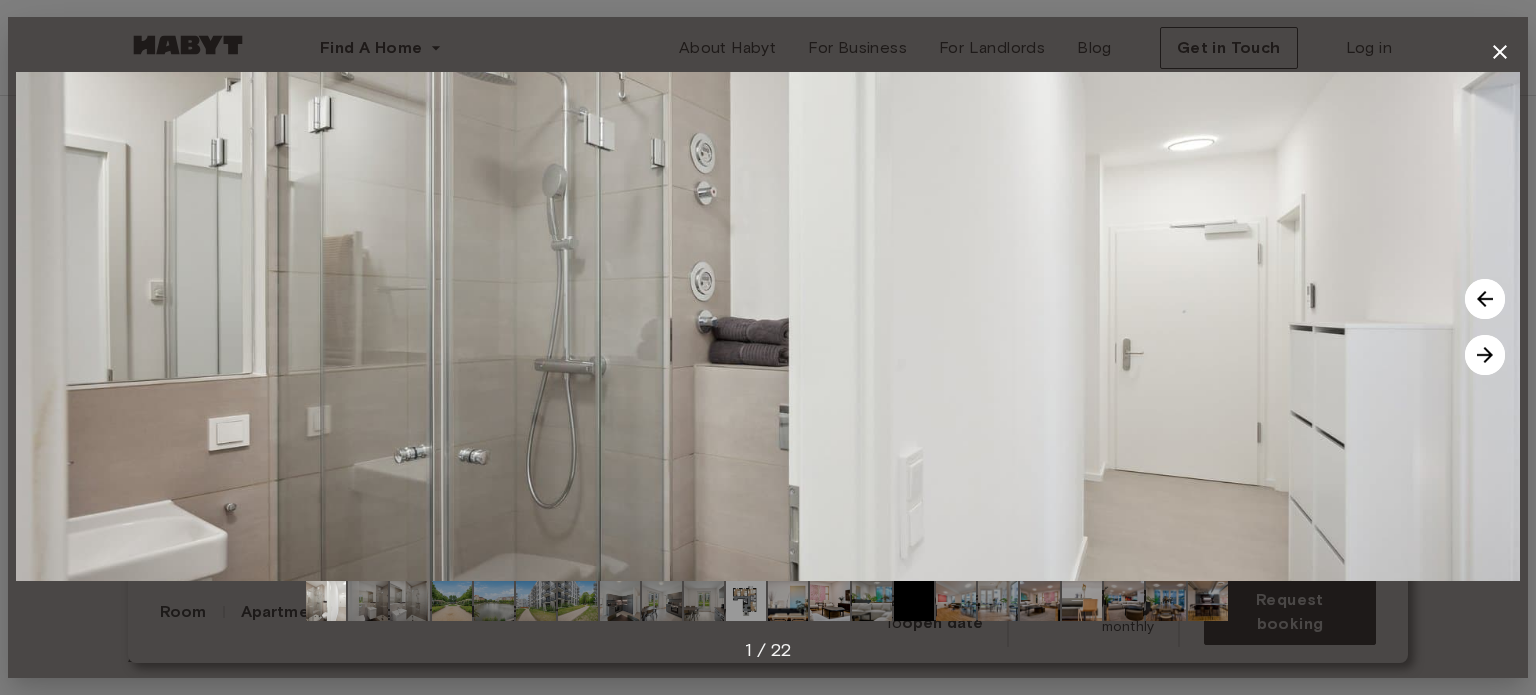 click at bounding box center (1485, 355) 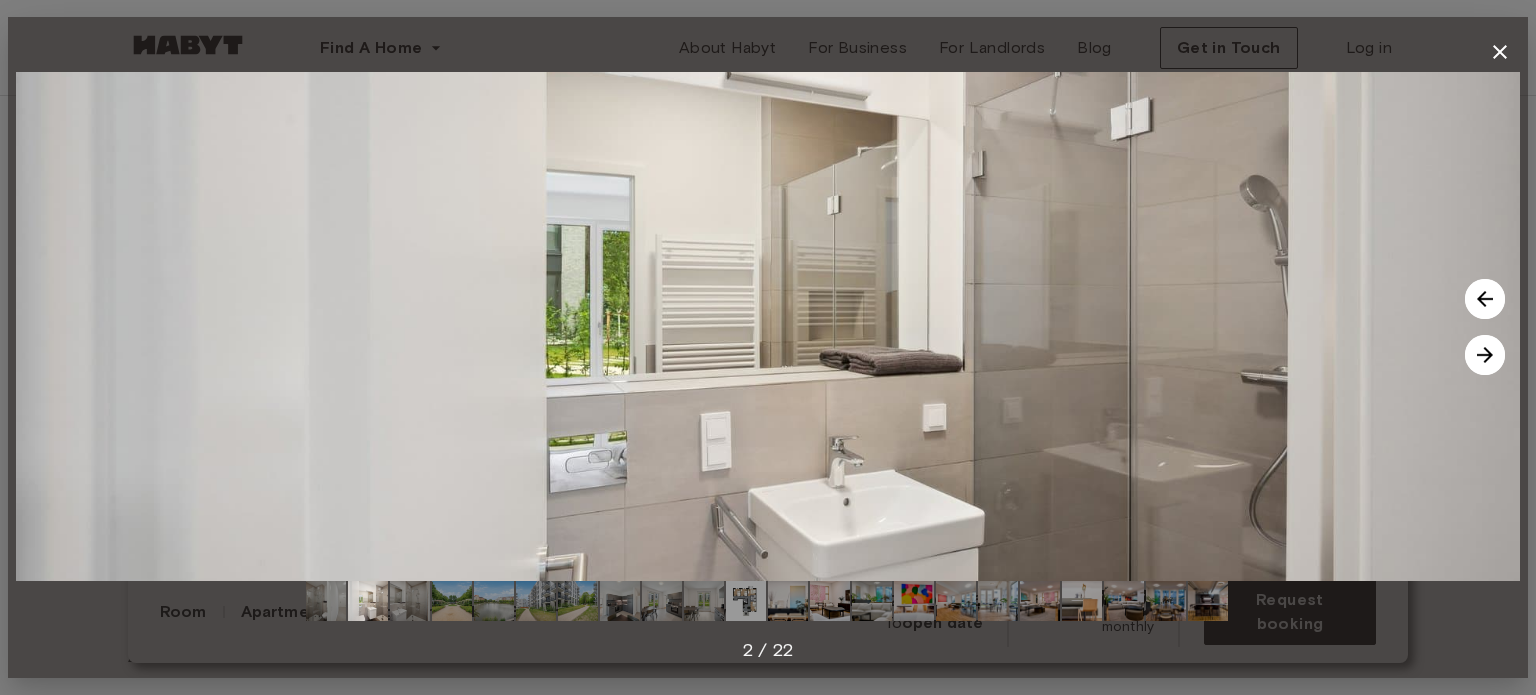 click at bounding box center [1485, 355] 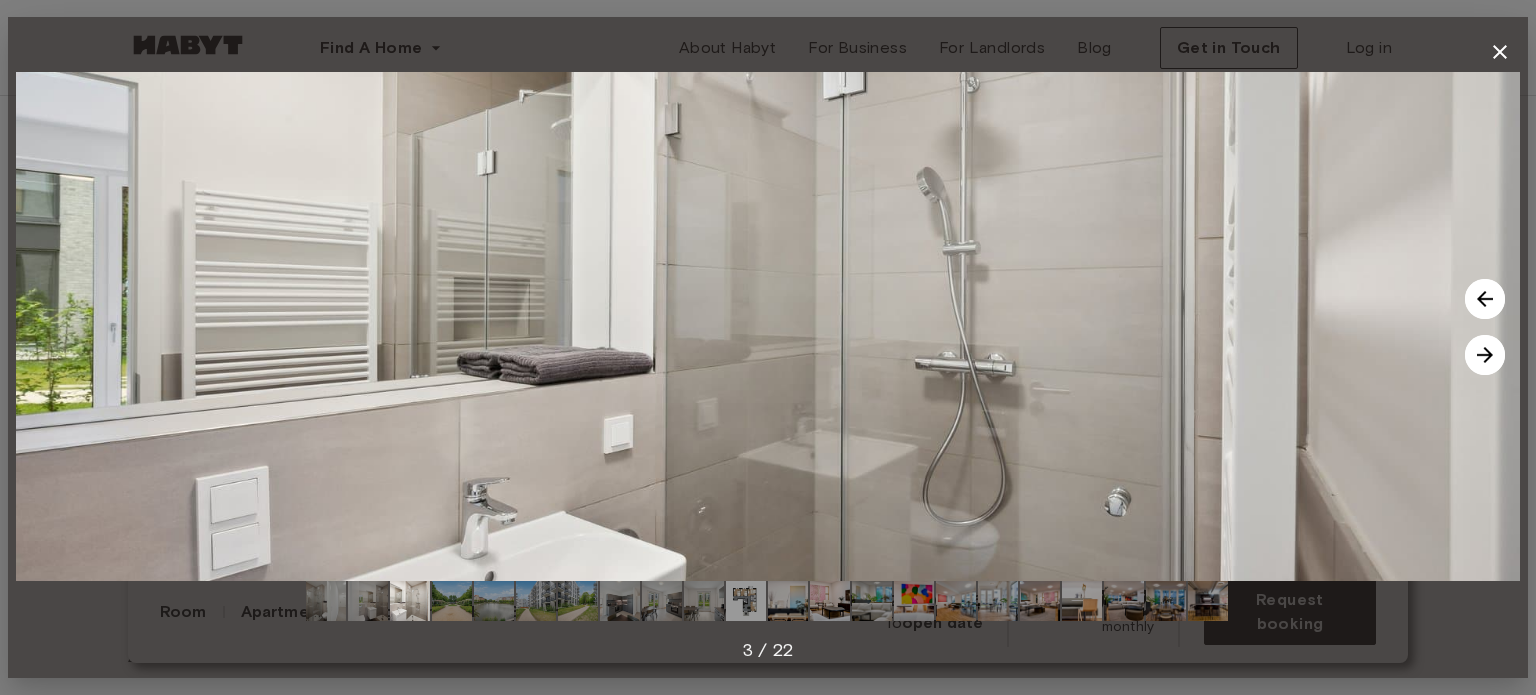 click at bounding box center (1485, 355) 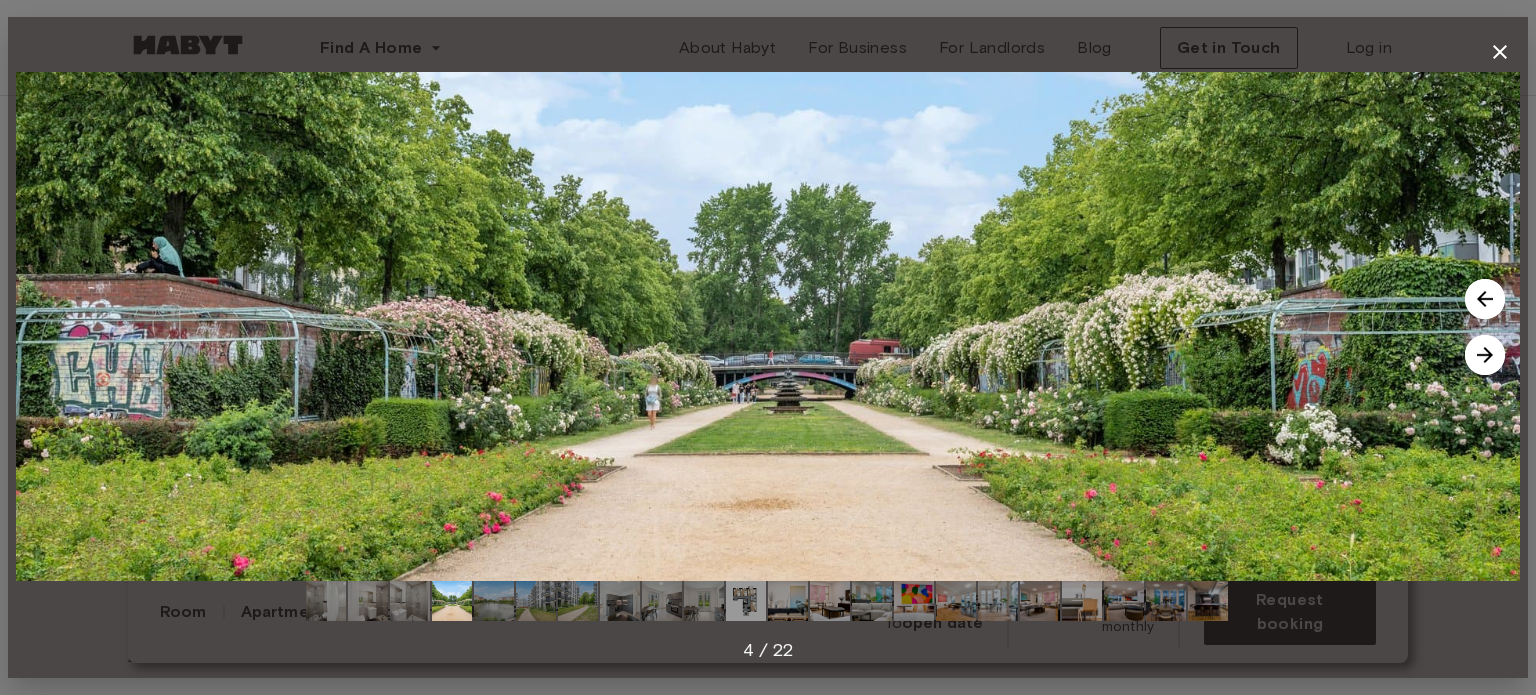 click at bounding box center [1485, 355] 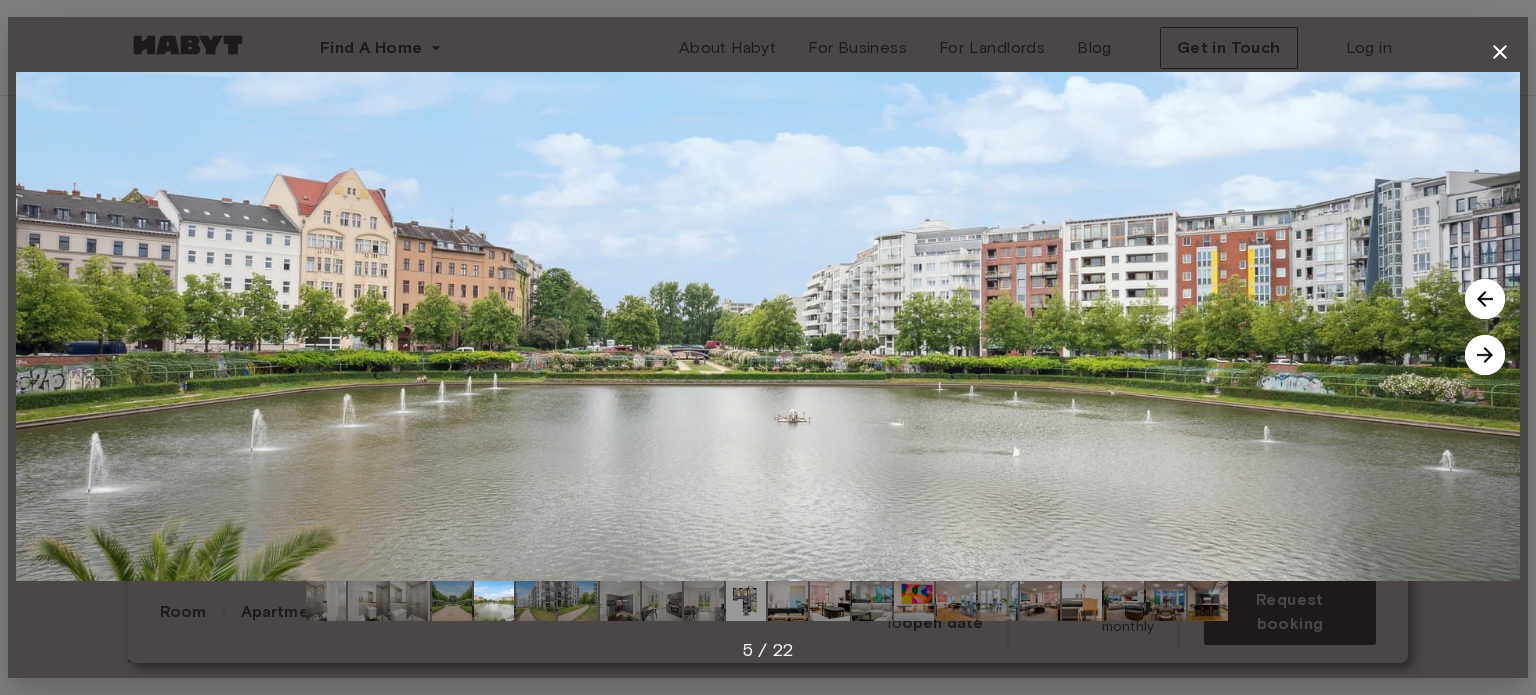 click at bounding box center [1485, 355] 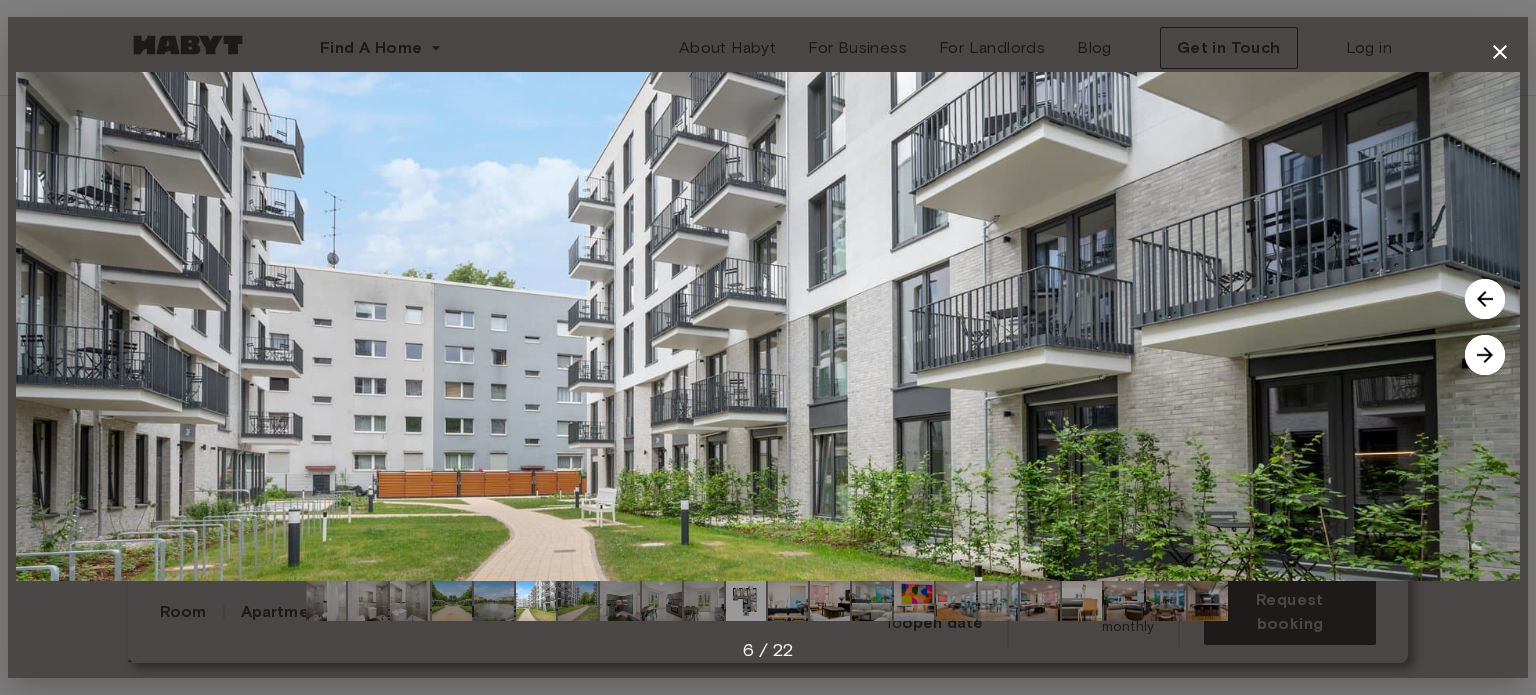 click at bounding box center (1485, 355) 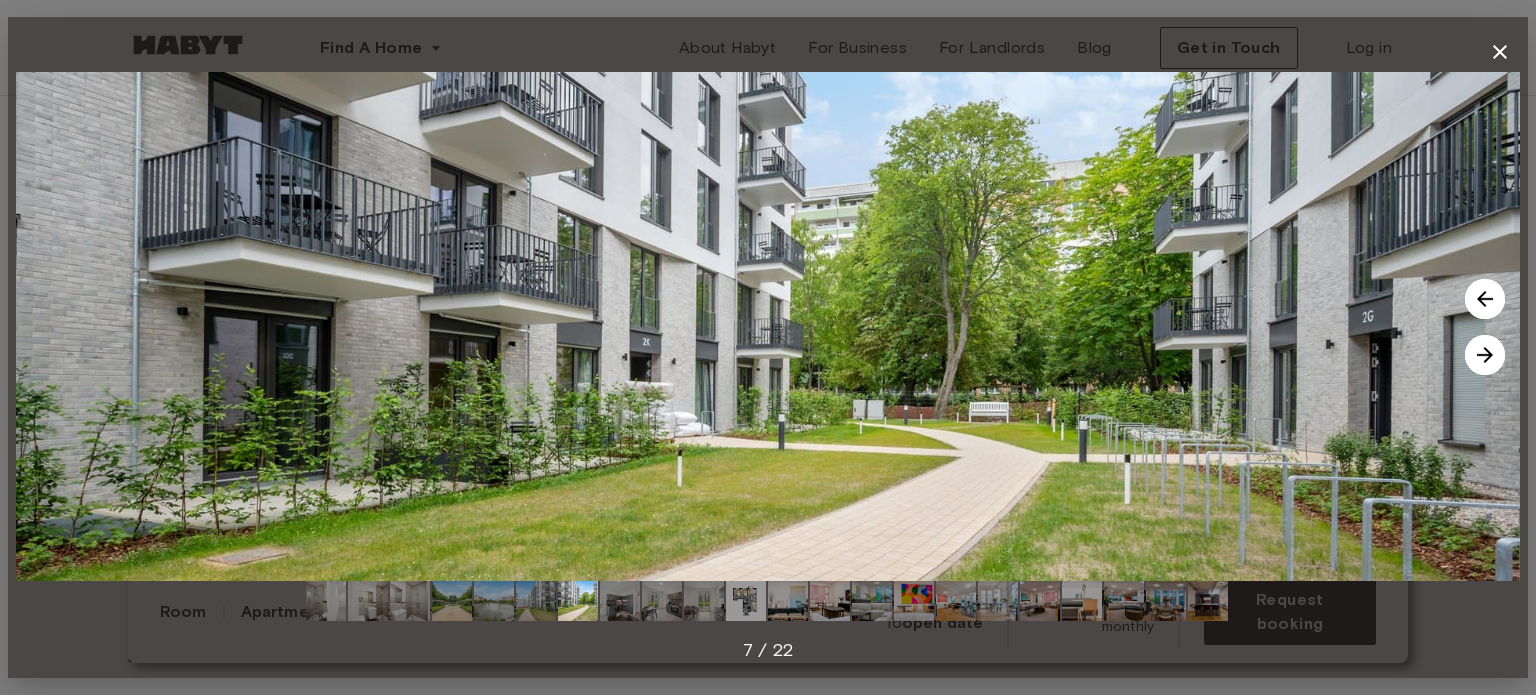 click at bounding box center [1485, 355] 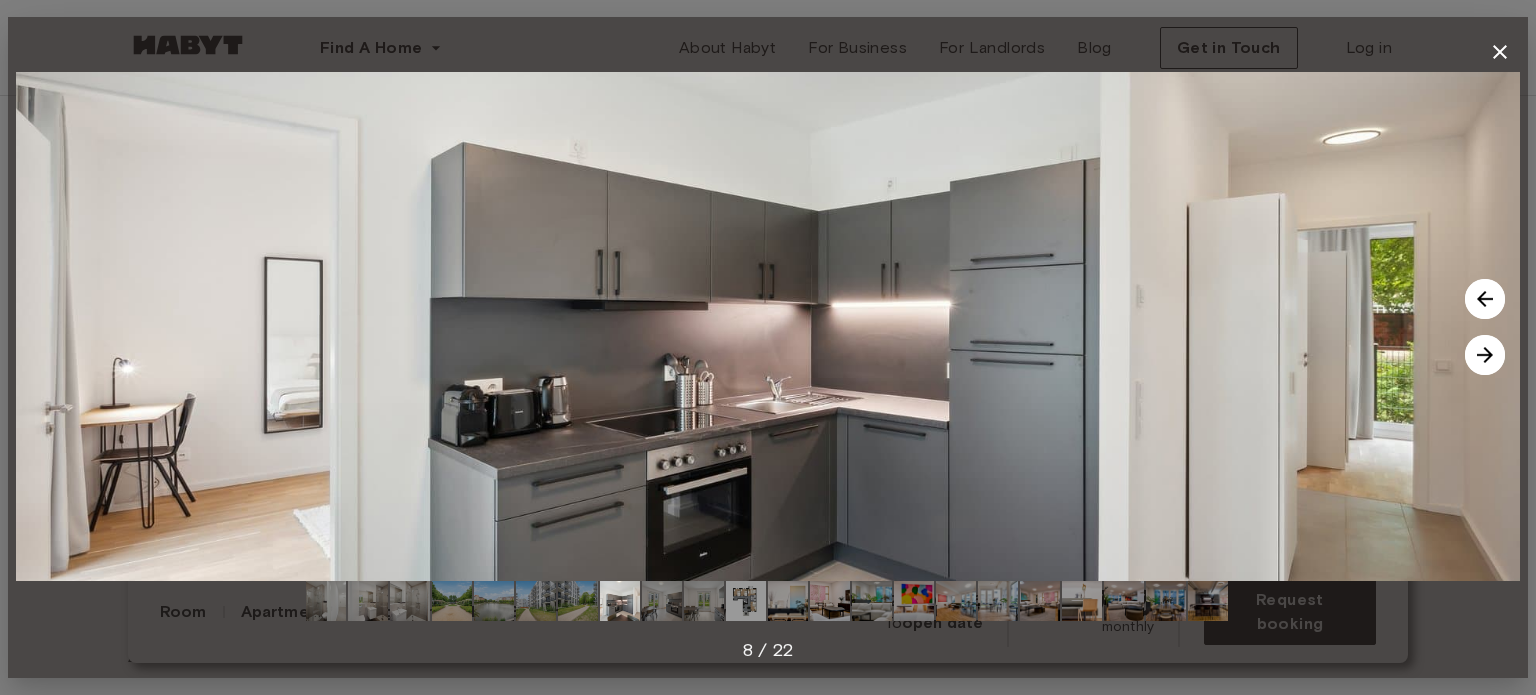 click at bounding box center [1485, 355] 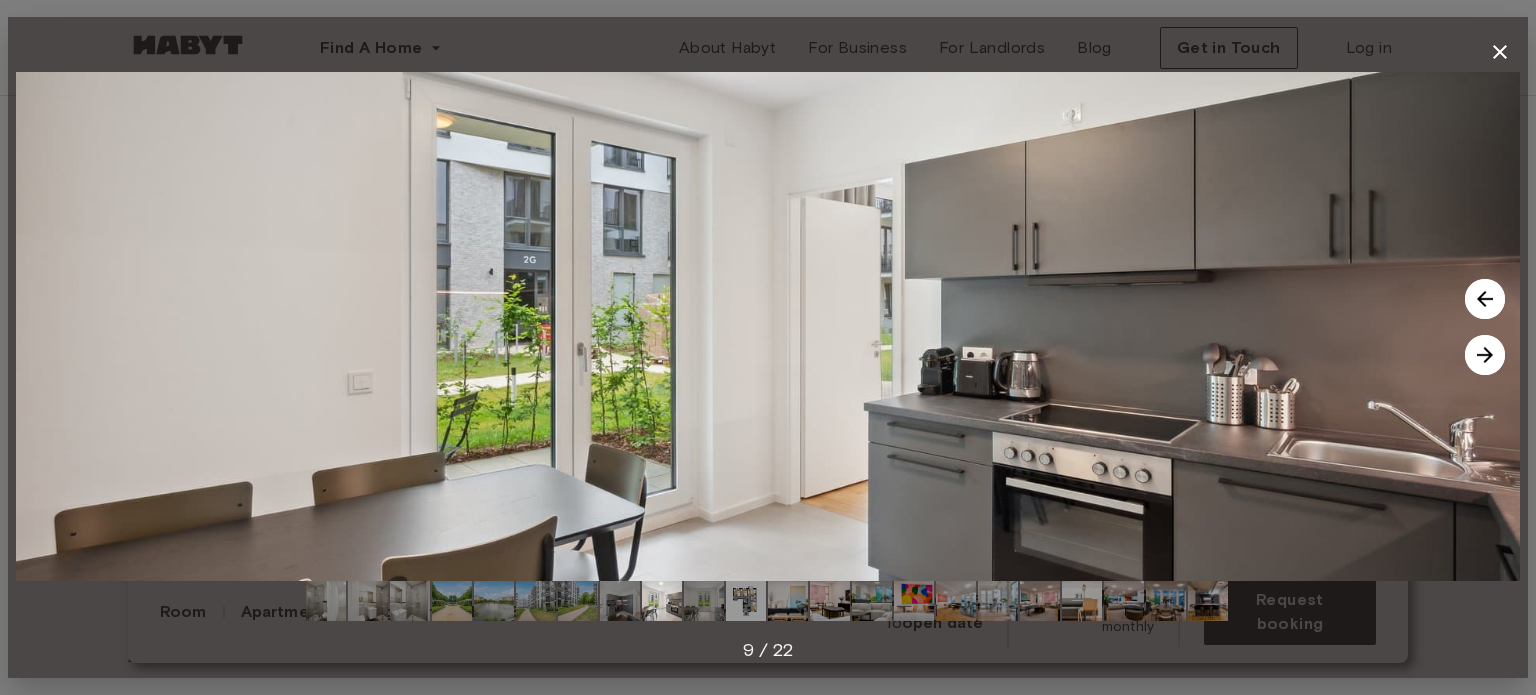 click at bounding box center [1485, 355] 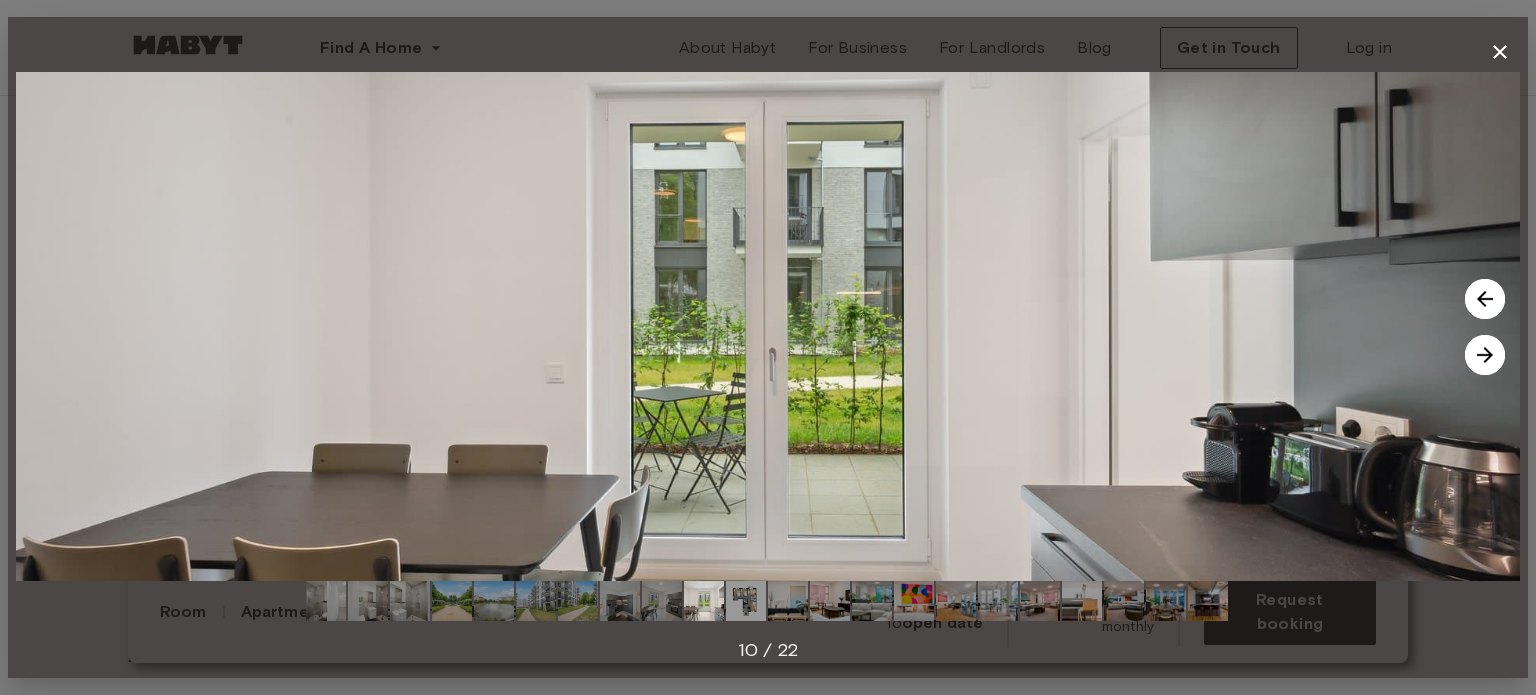 click at bounding box center [1485, 355] 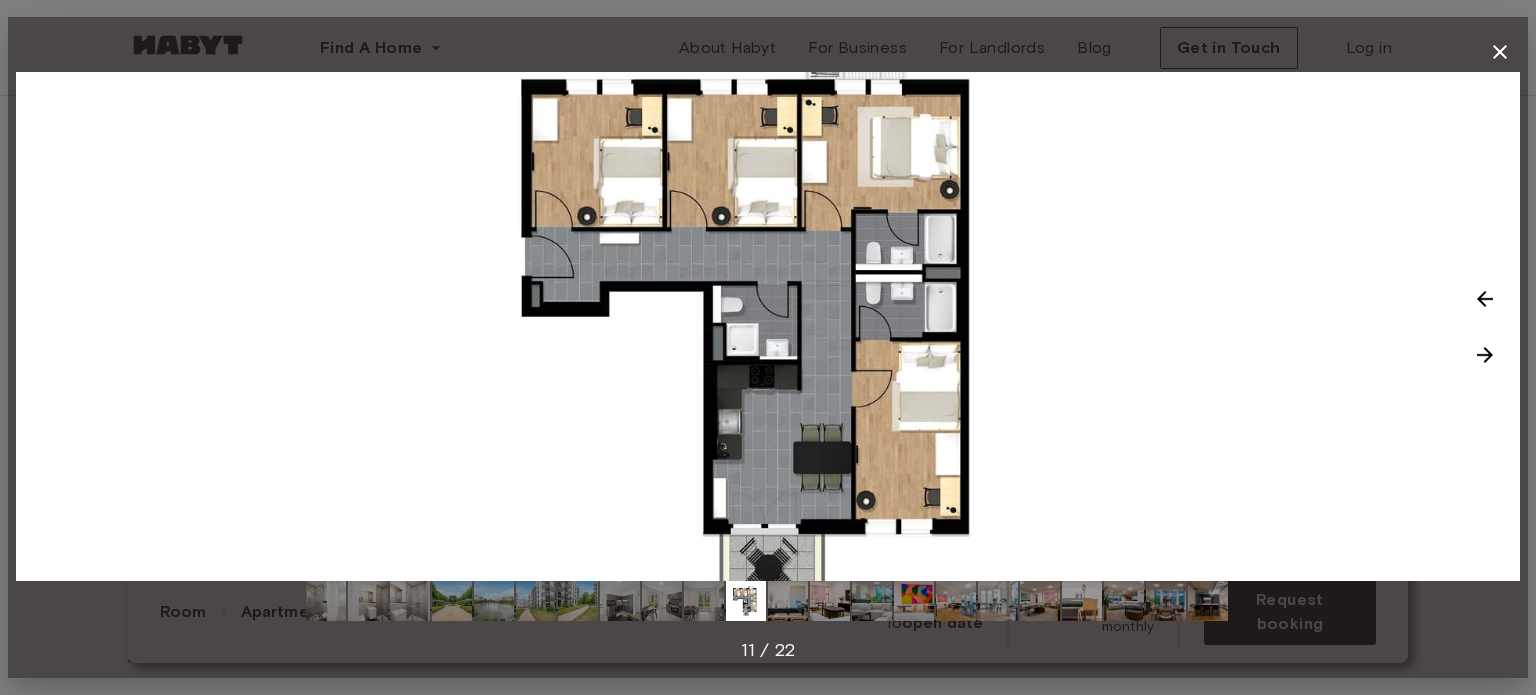 click at bounding box center [1485, 355] 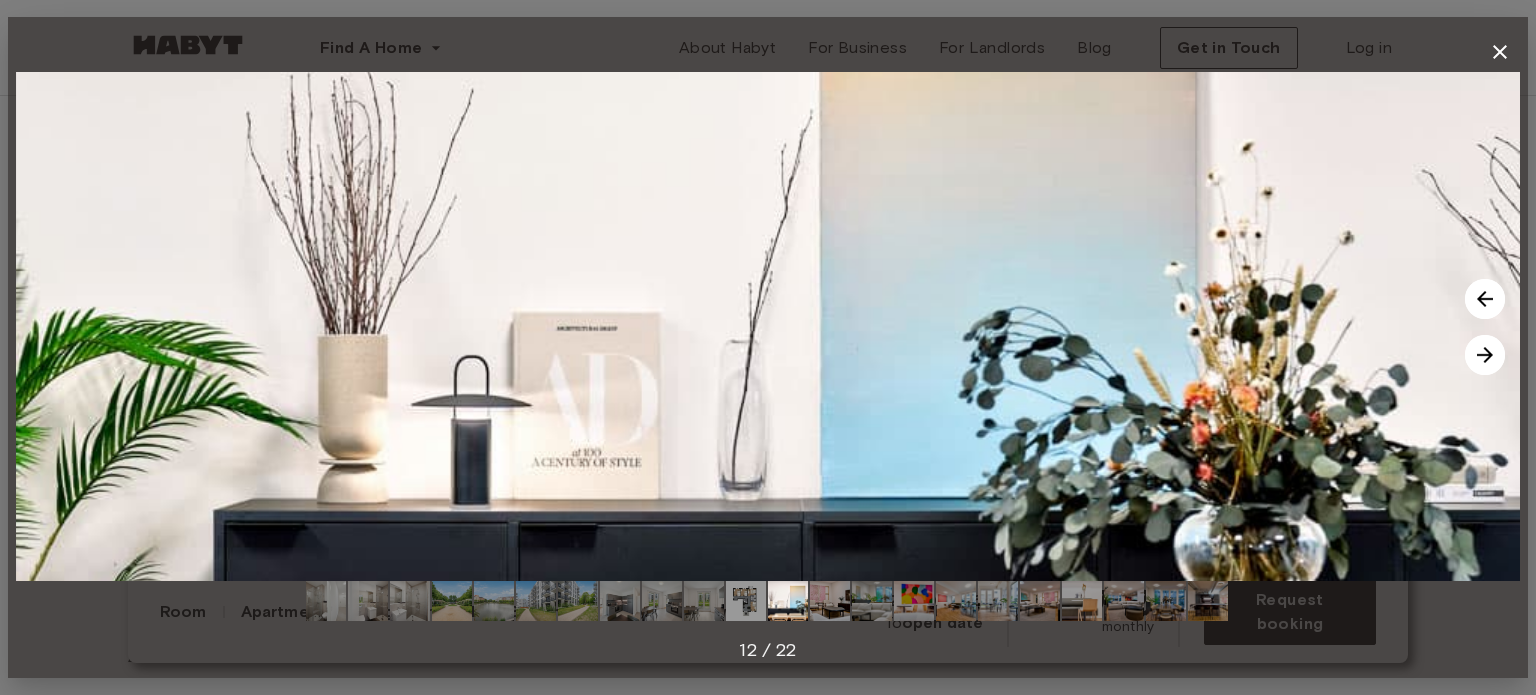 click at bounding box center (1485, 299) 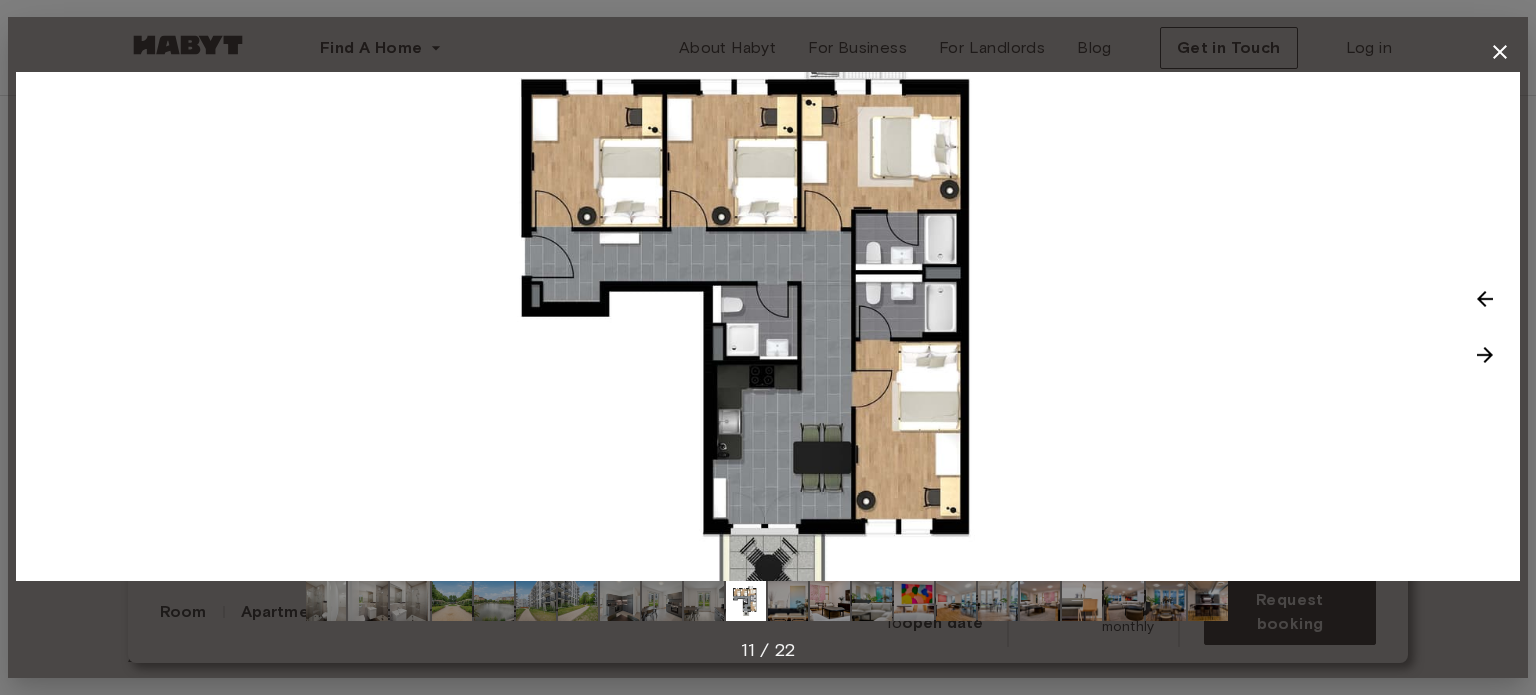 click 